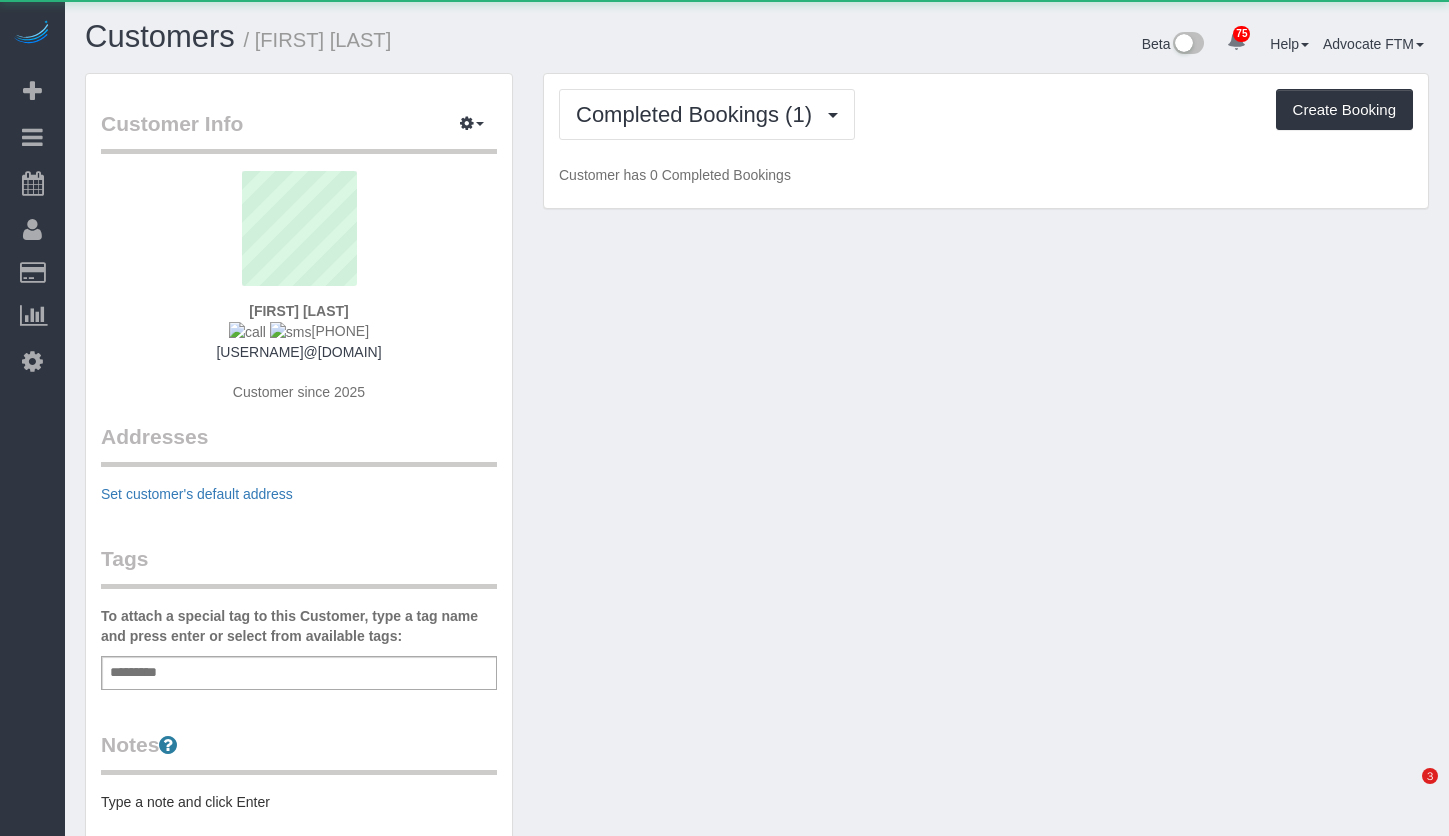 scroll, scrollTop: 0, scrollLeft: 0, axis: both 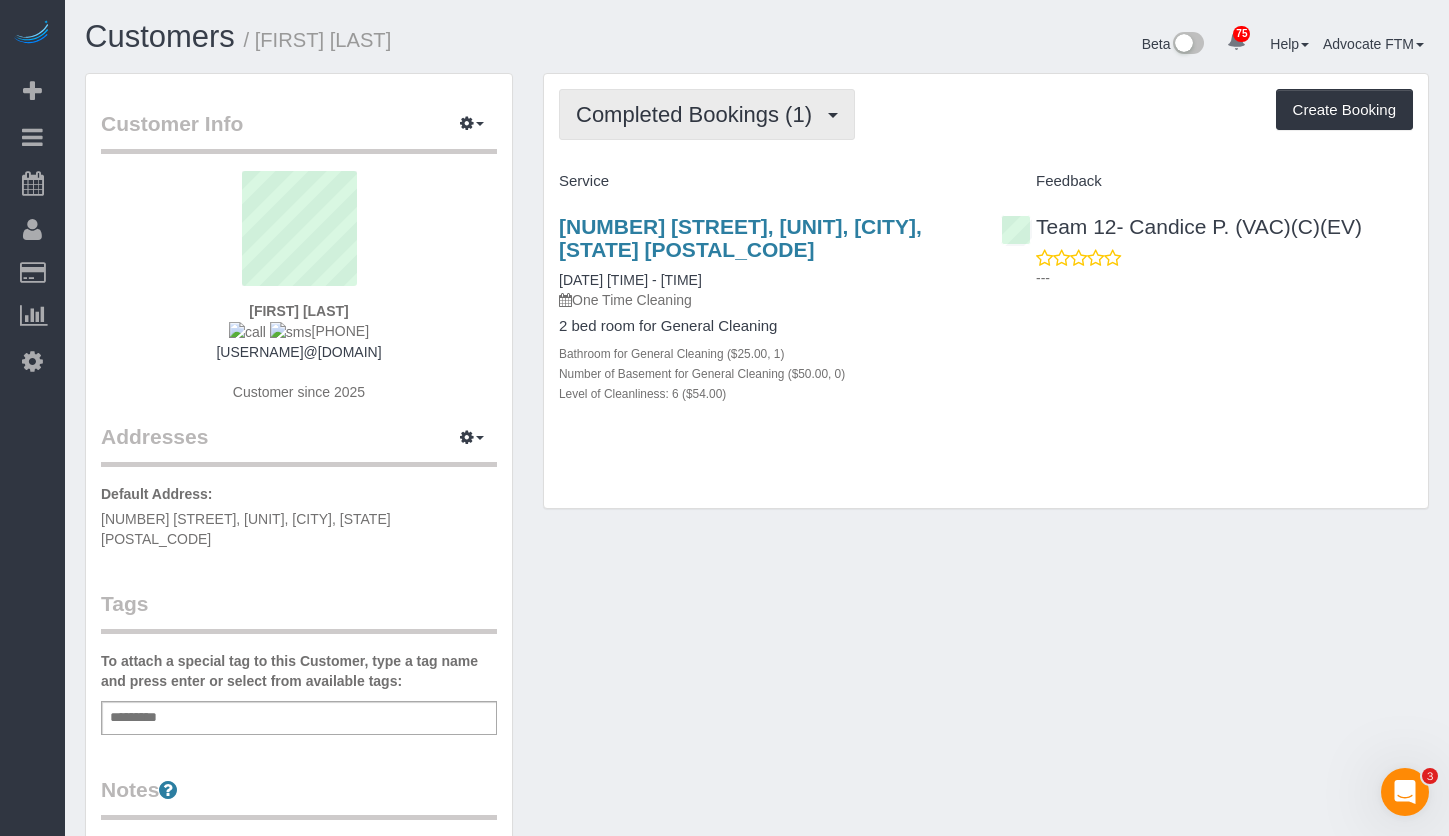 click on "Completed Bookings (1)" at bounding box center [699, 114] 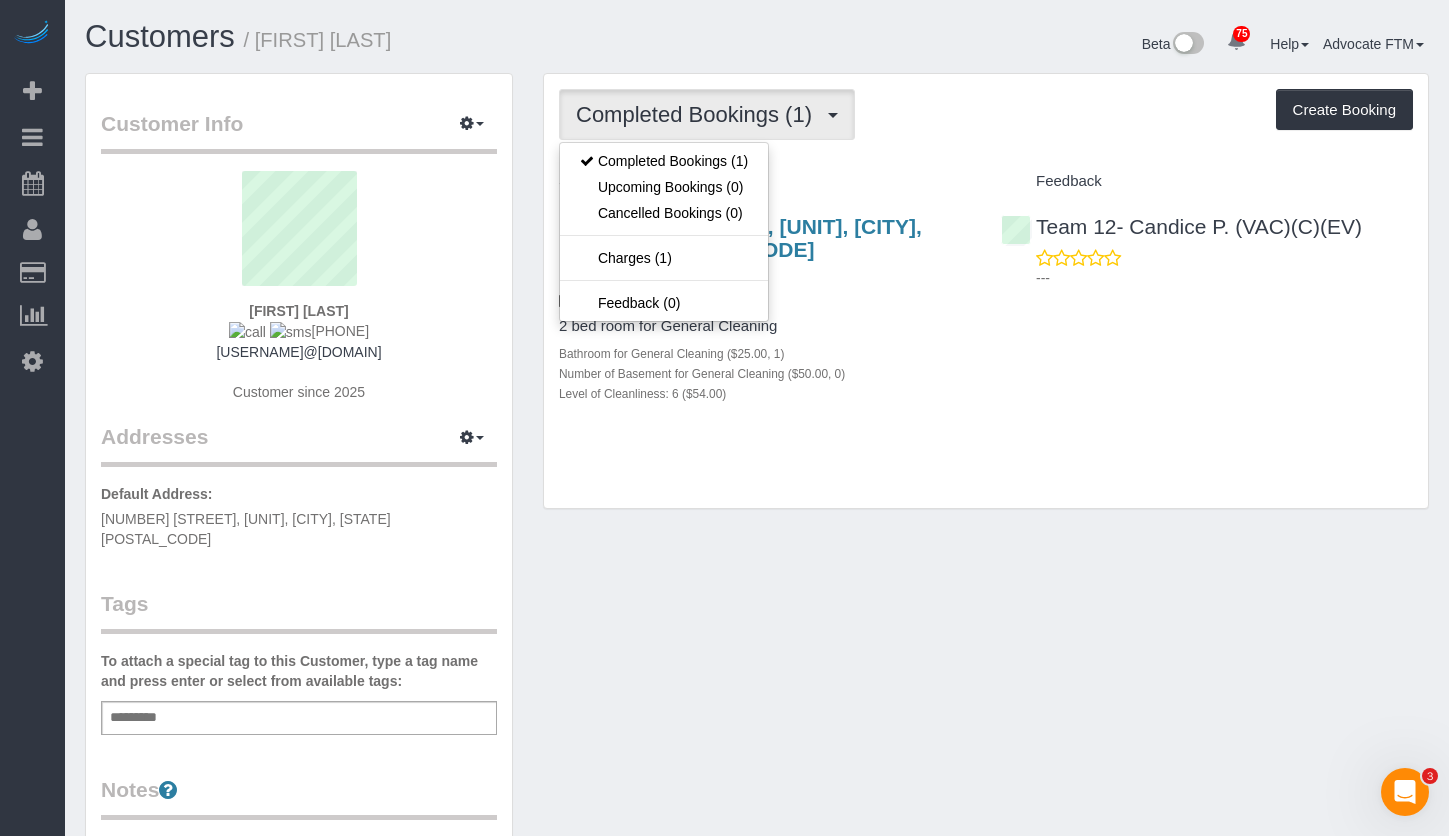 click on "Completed Bookings (1)
Completed Bookings (1)
Upcoming Bookings (0)
Cancelled Bookings (0)
Charges (1)
Feedback (0)
Create Booking" at bounding box center (986, 114) 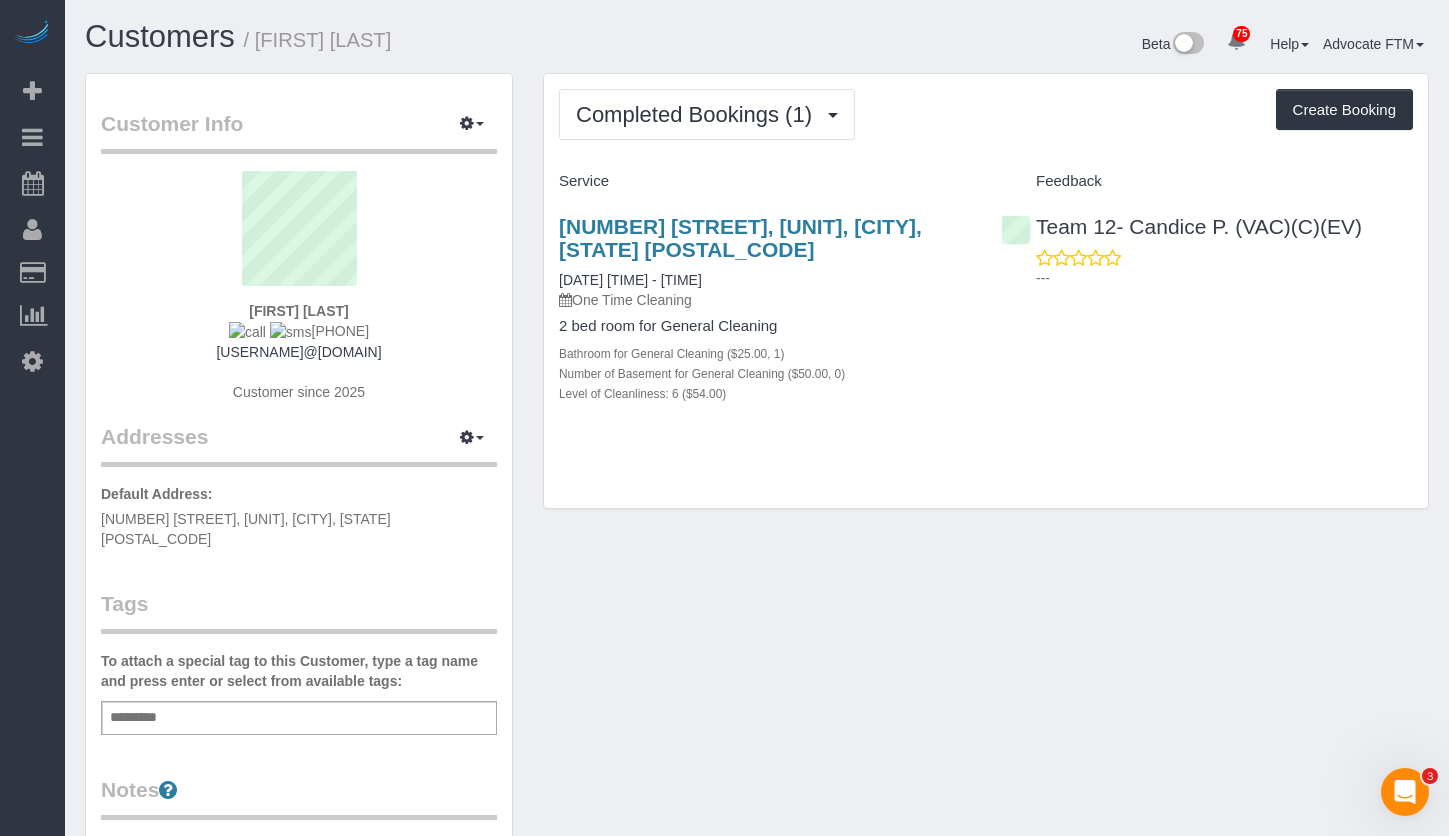 scroll, scrollTop: 100, scrollLeft: 0, axis: vertical 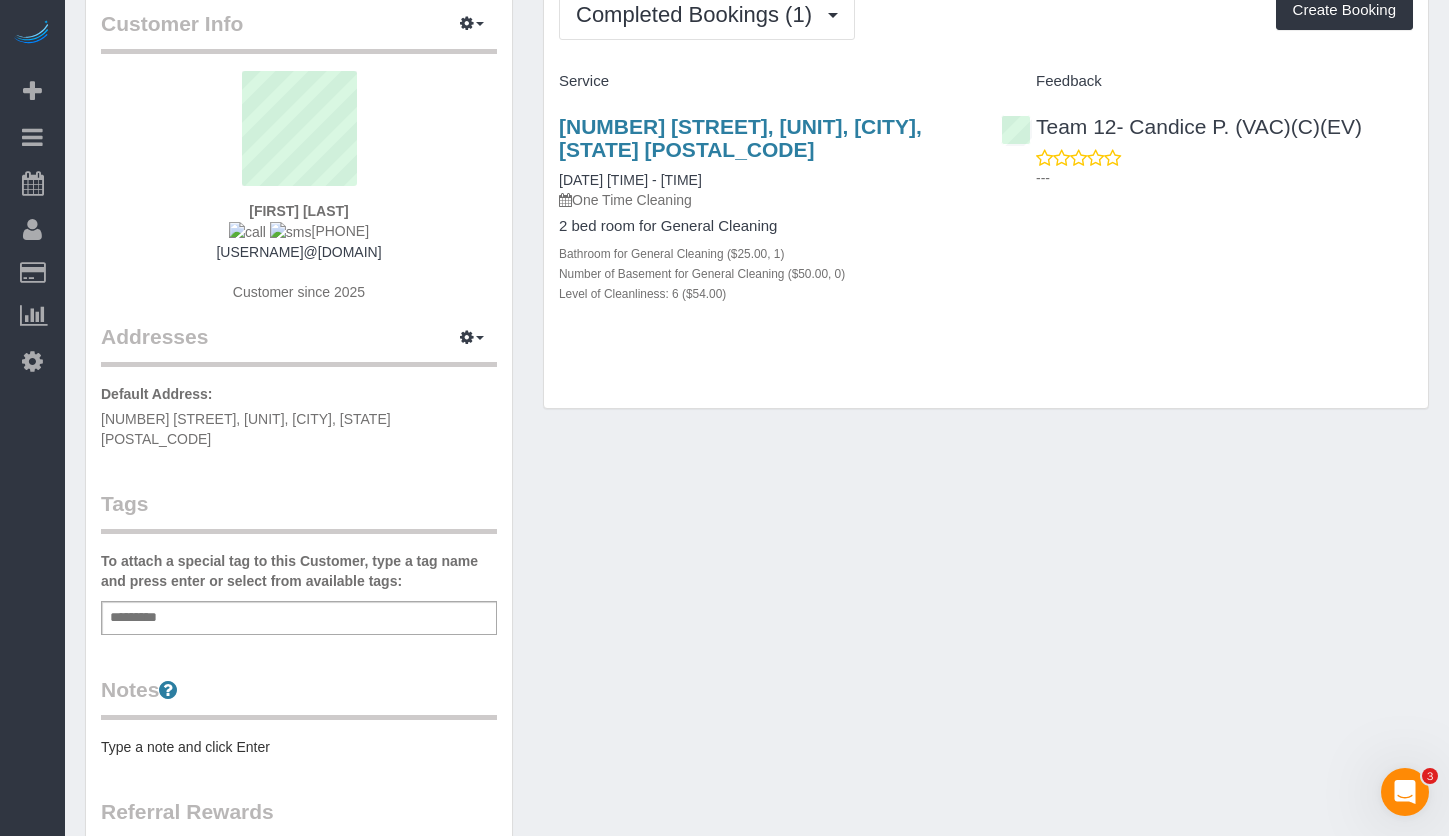 drag, startPoint x: 648, startPoint y: 148, endPoint x: 551, endPoint y: 136, distance: 97.73945 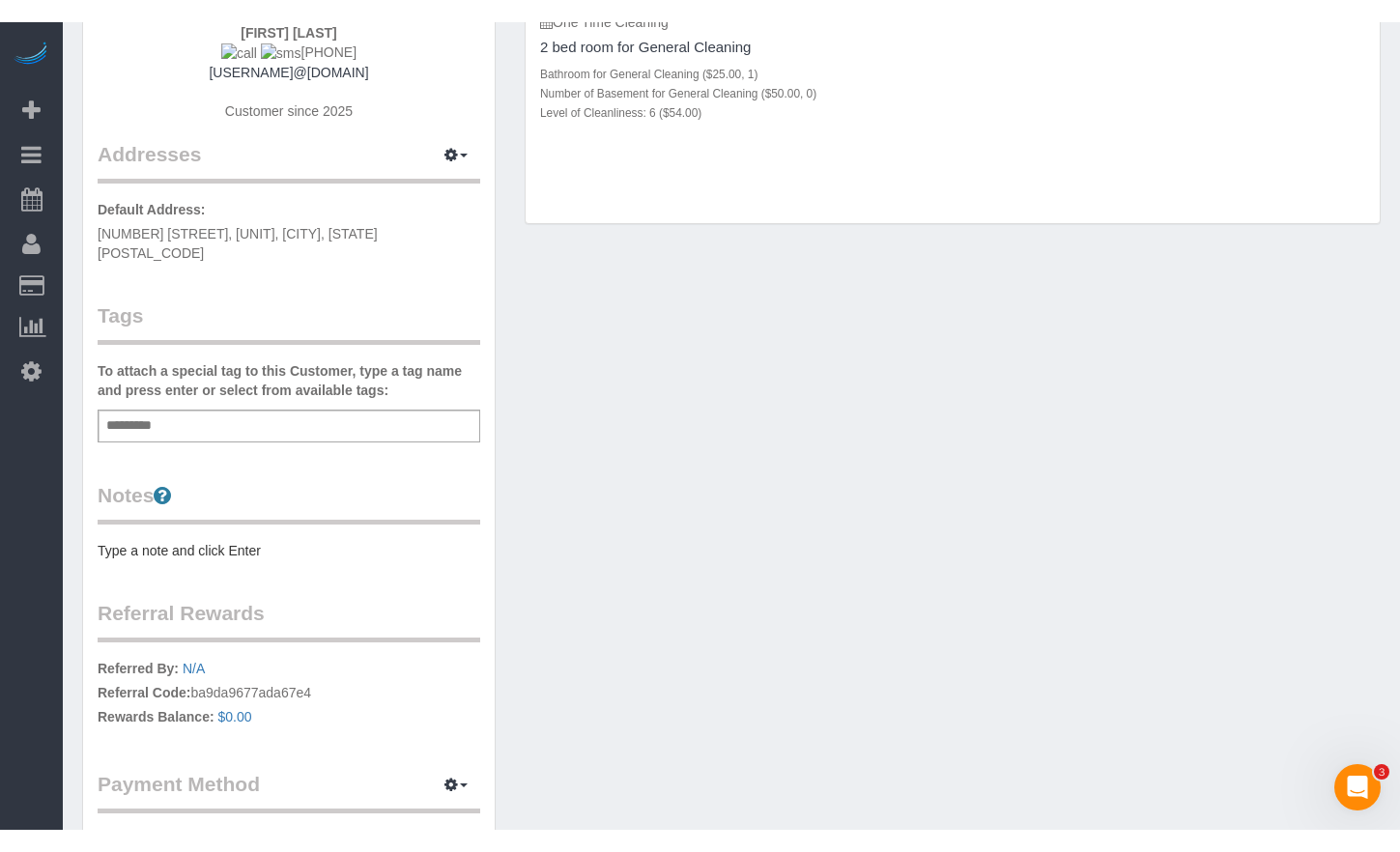 scroll, scrollTop: 0, scrollLeft: 0, axis: both 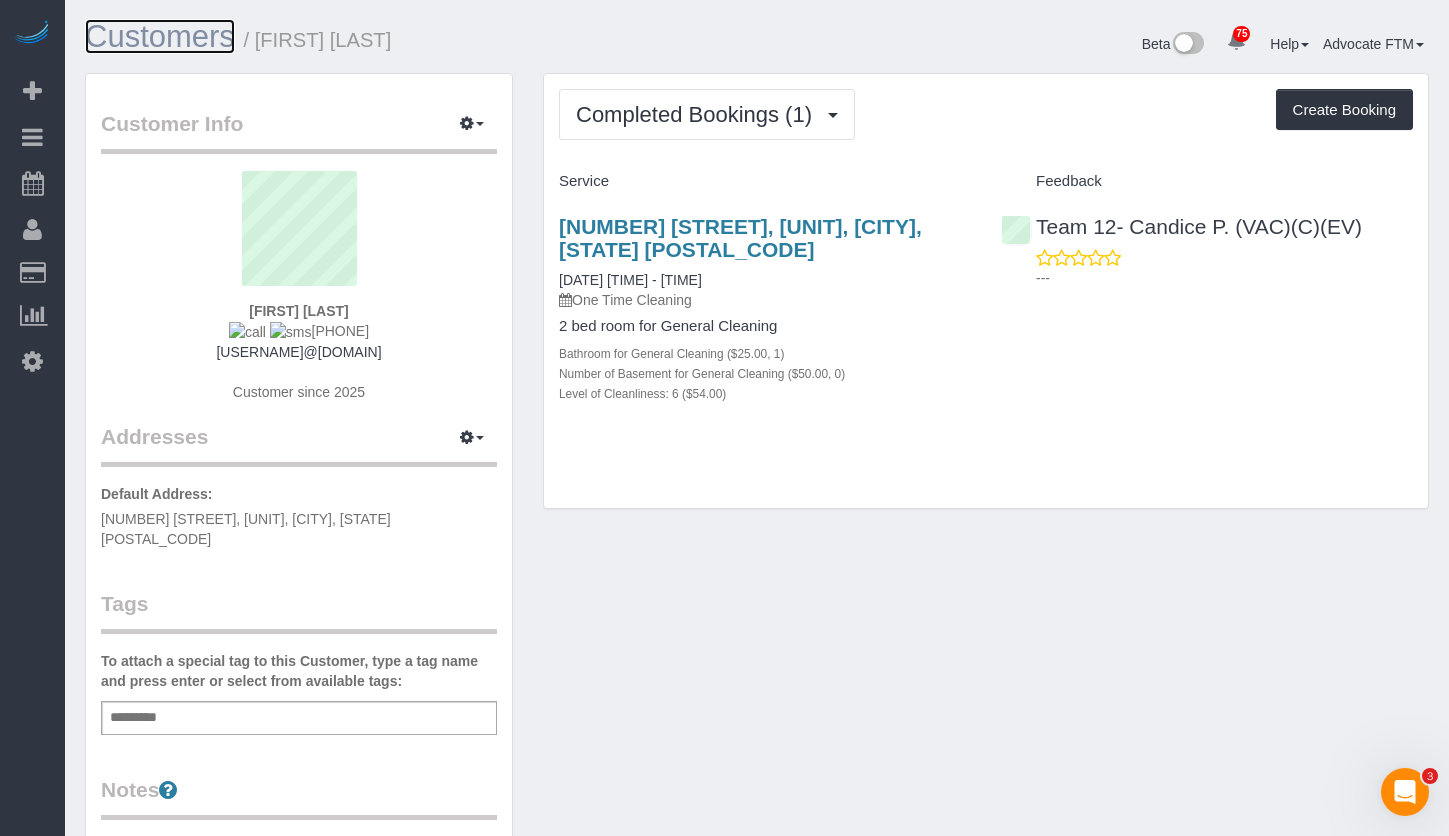 click on "Customers" at bounding box center [160, 36] 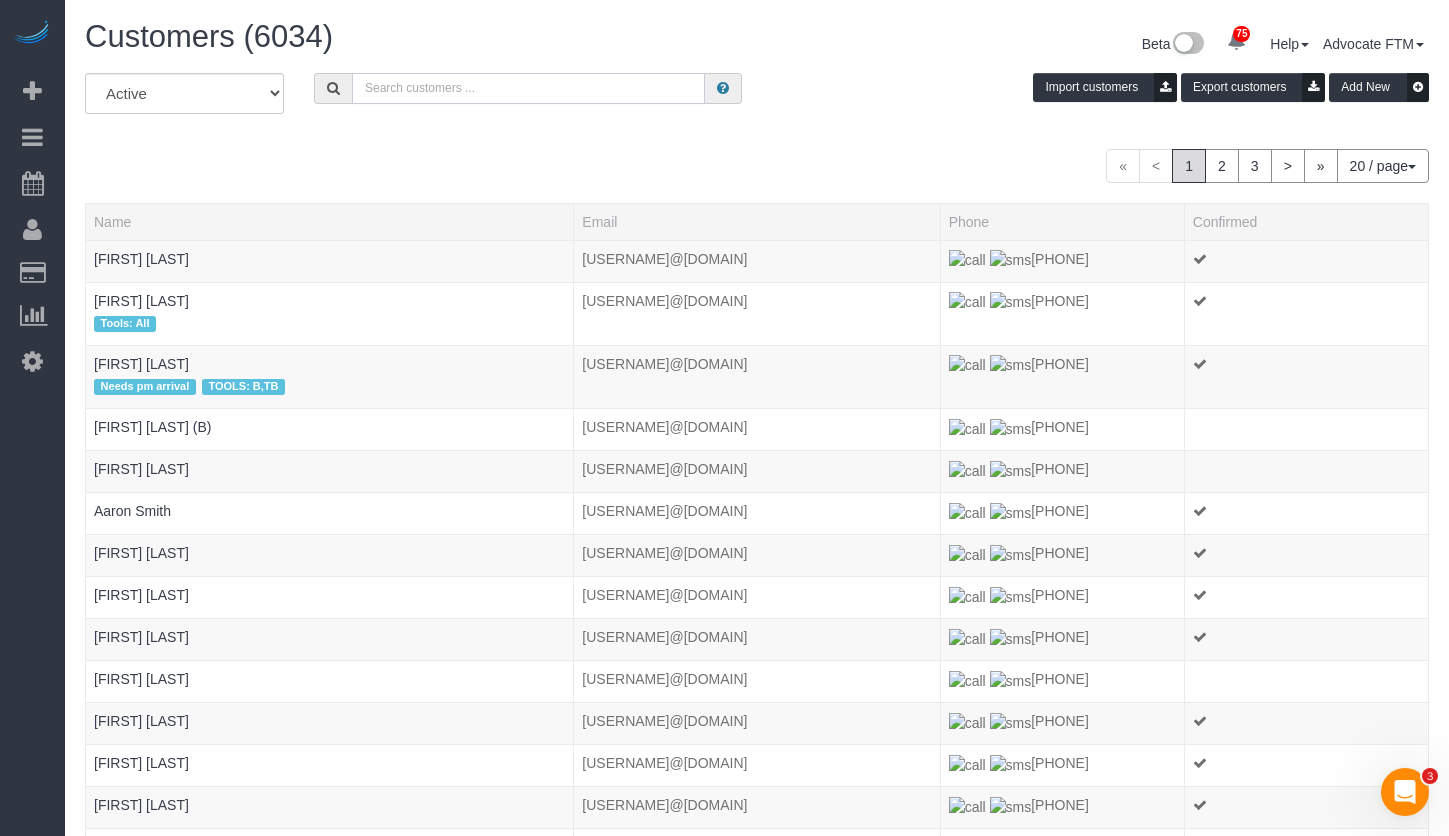 click at bounding box center (528, 88) 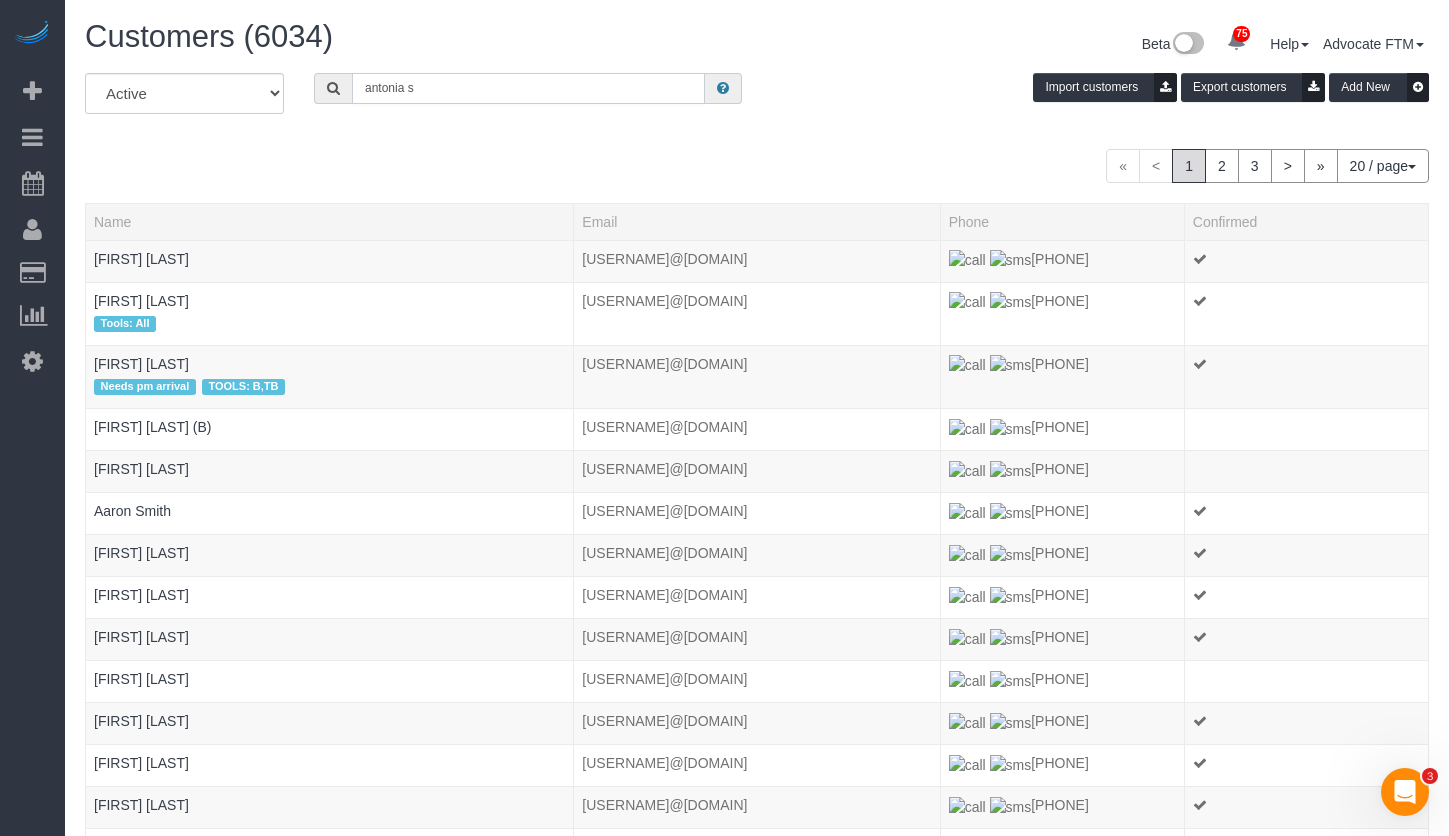 type on "[FIRST] [LAST]" 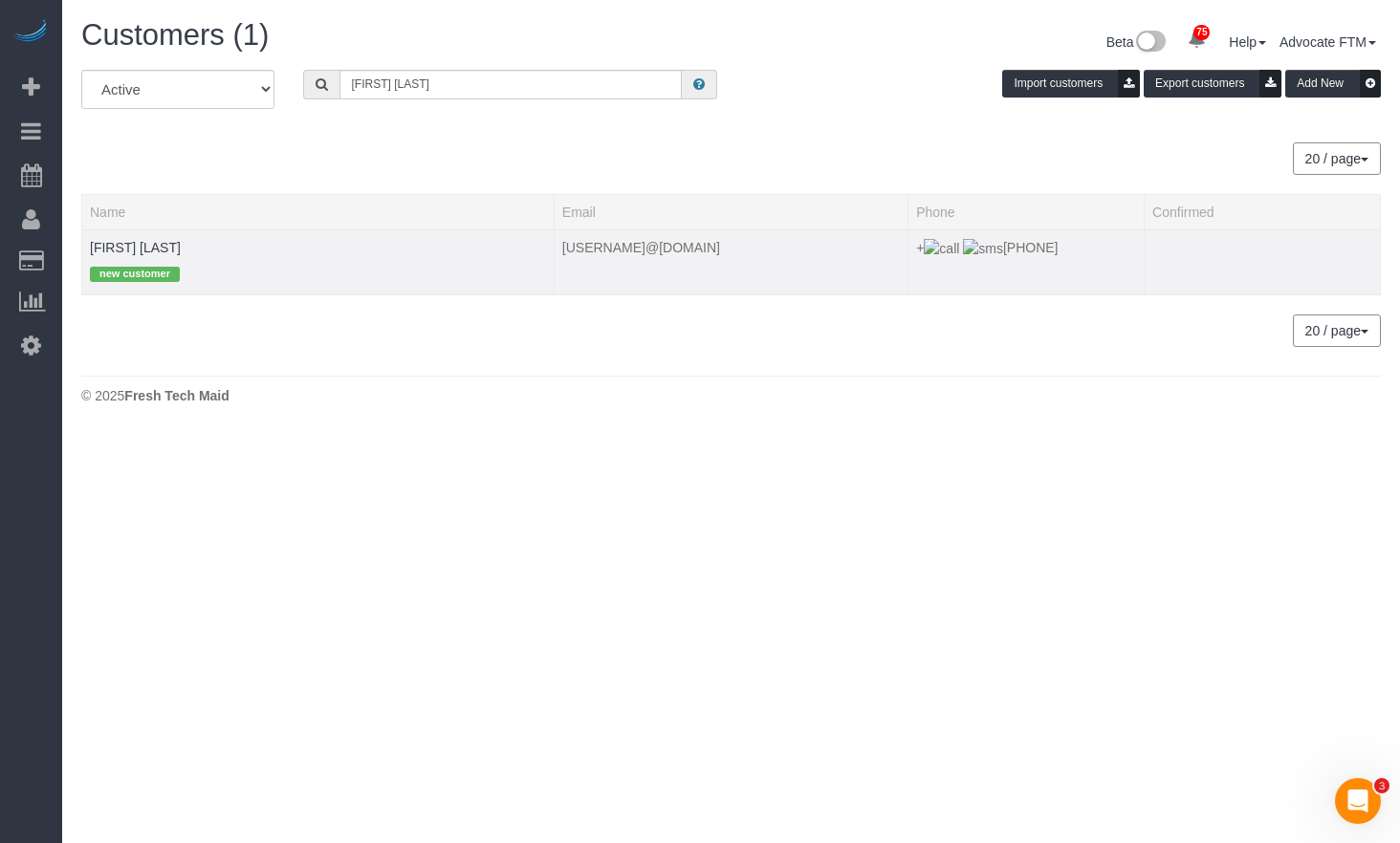 drag, startPoint x: 740, startPoint y: 249, endPoint x: 561, endPoint y: 258, distance: 179.22611 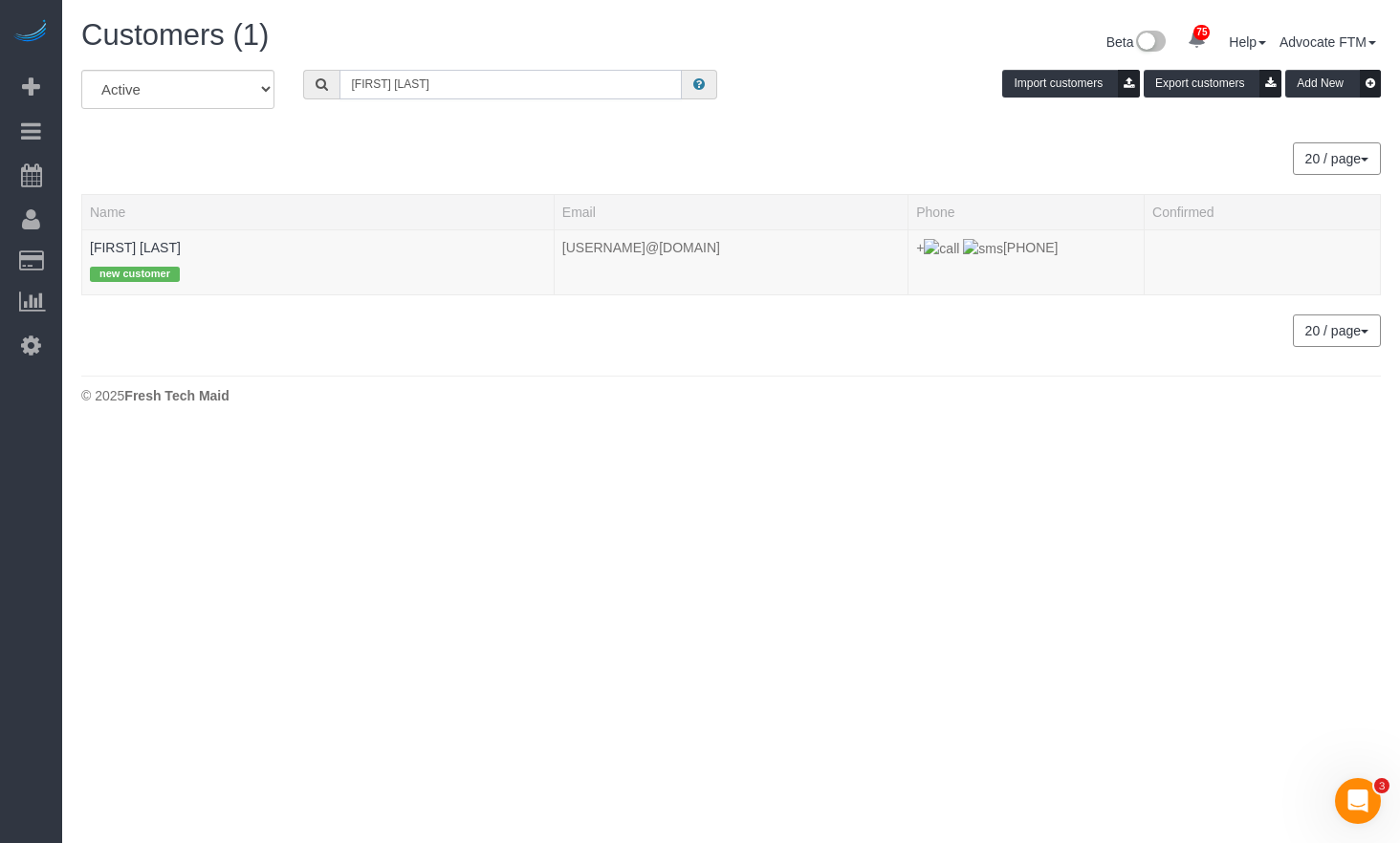 drag, startPoint x: 483, startPoint y: 88, endPoint x: 290, endPoint y: 78, distance: 193.25889 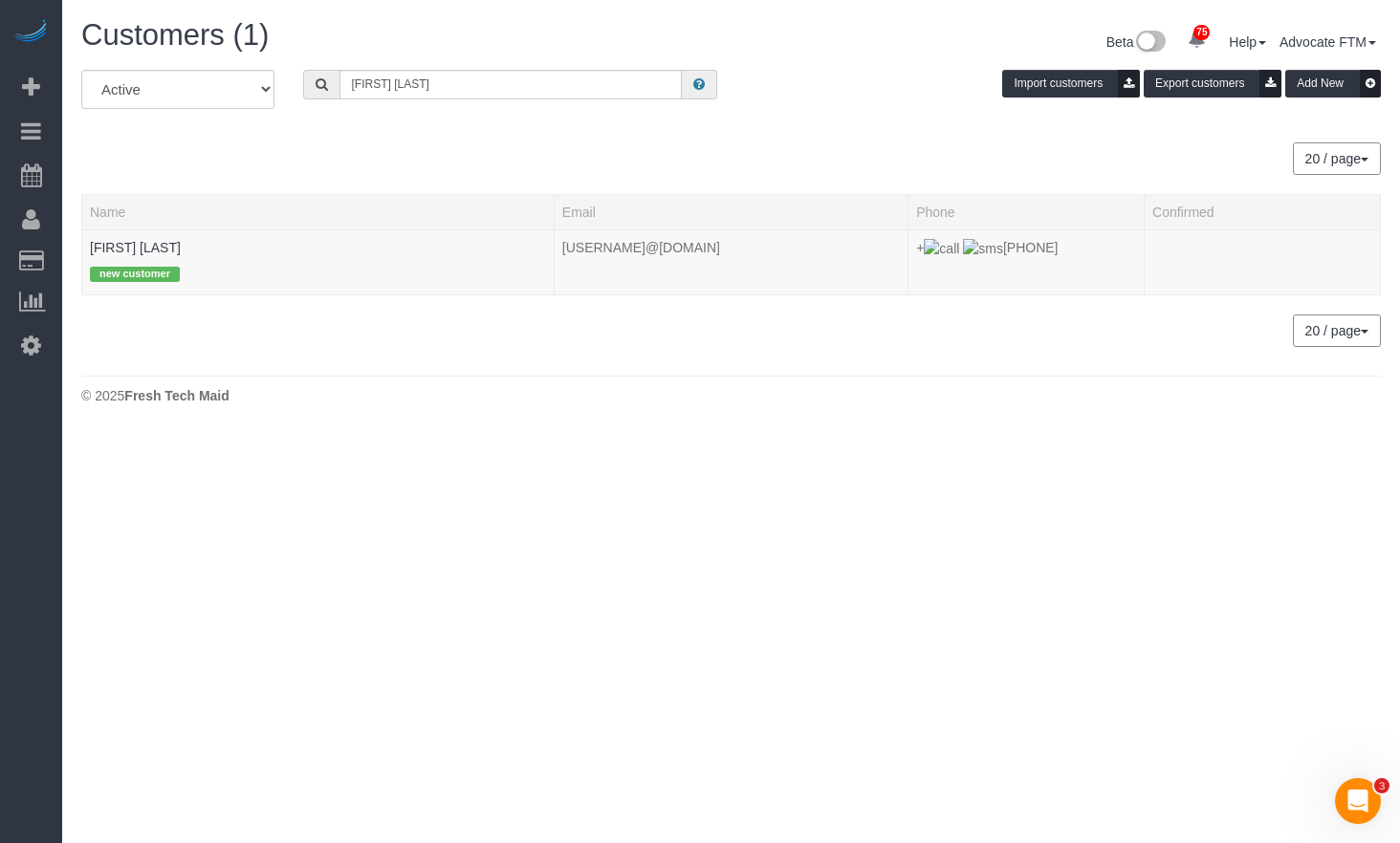 click on "All Active Archived
[FIRST] [LAST]
Import customers
Export customers
Add New" at bounding box center [731, 97] 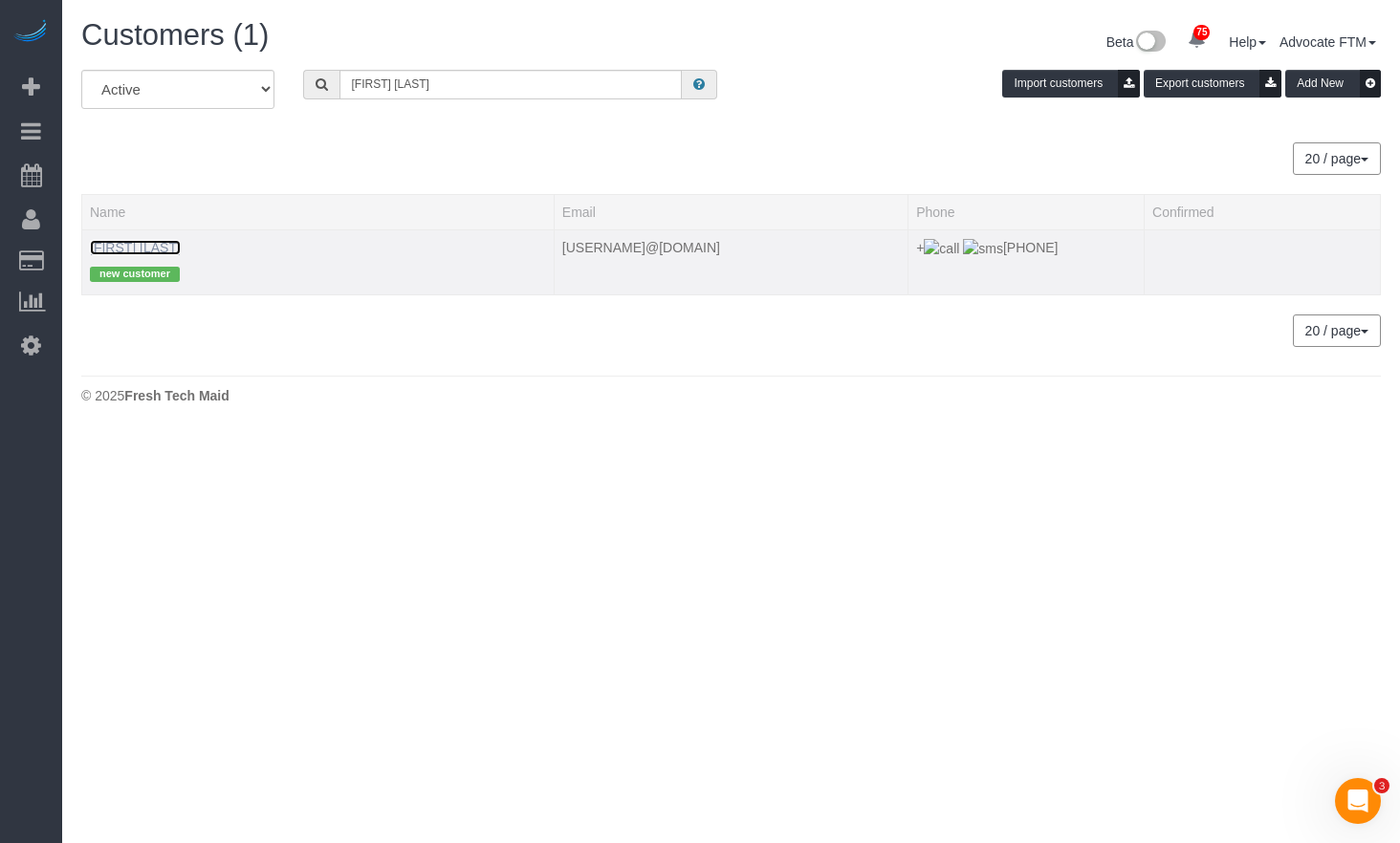 click on "[FIRST] [LAST]" at bounding box center (135, 248) 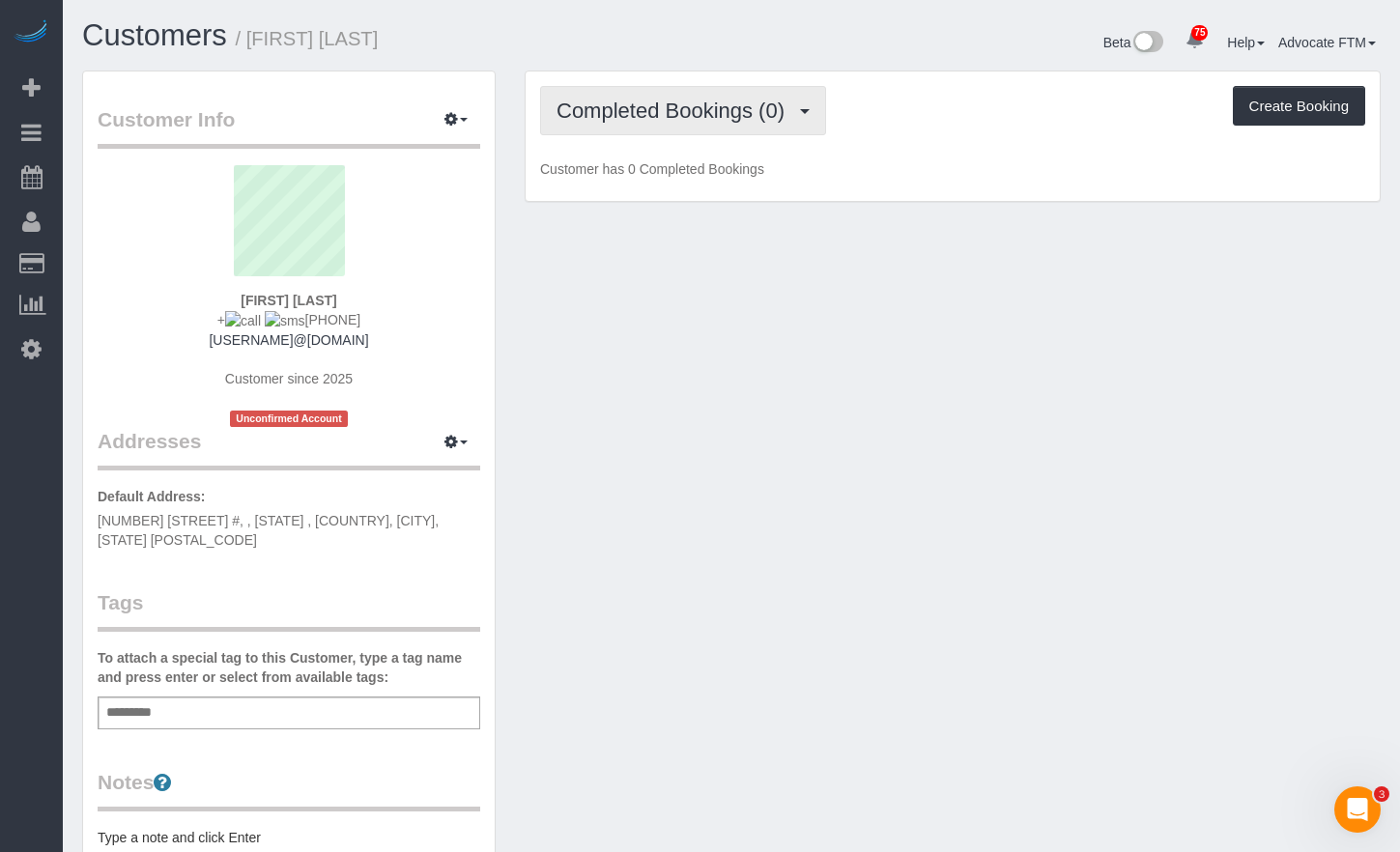 click on "Completed Bookings (0)" at bounding box center [675, 110] 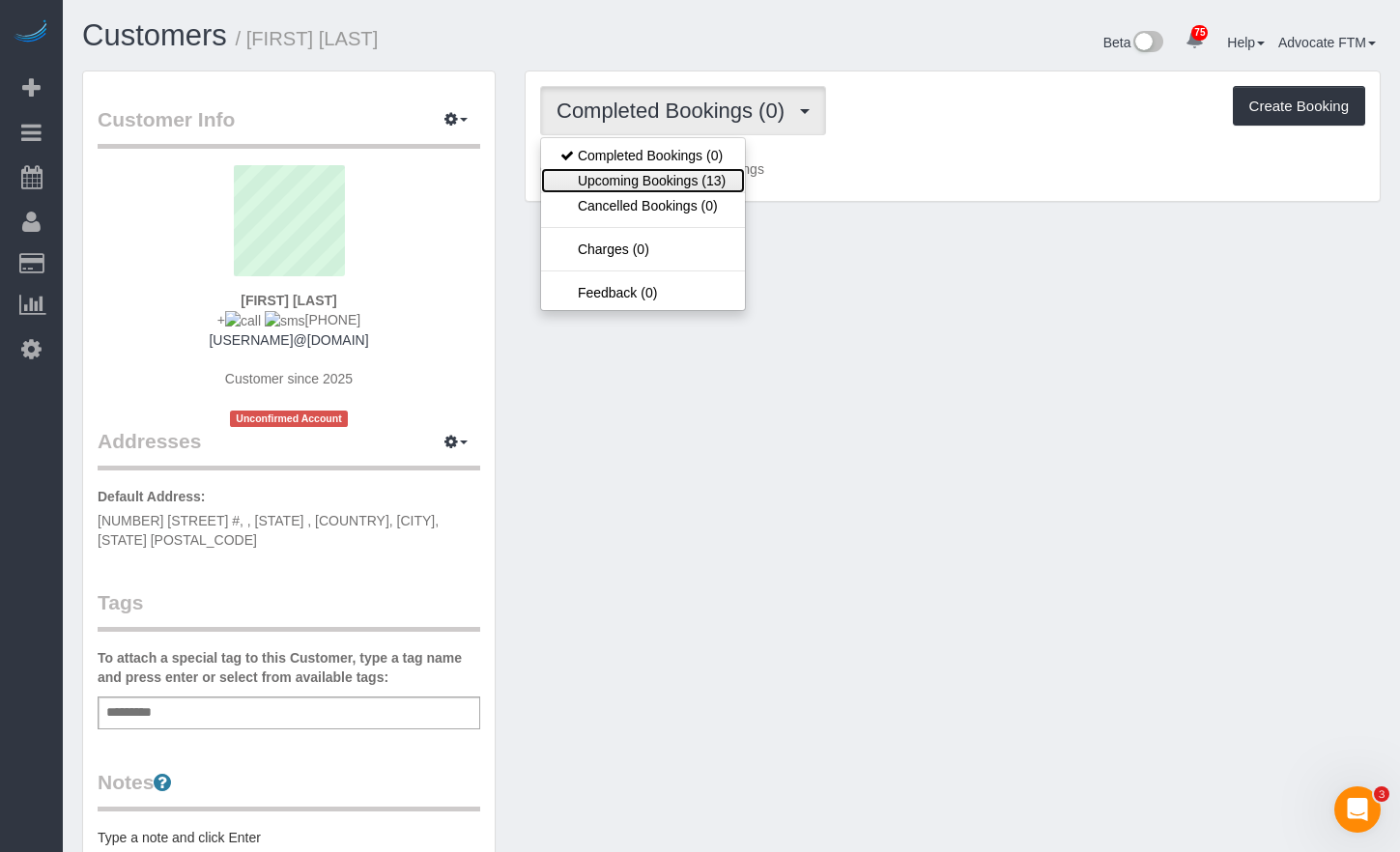 click on "Upcoming Bookings (13)" at bounding box center [643, 181] 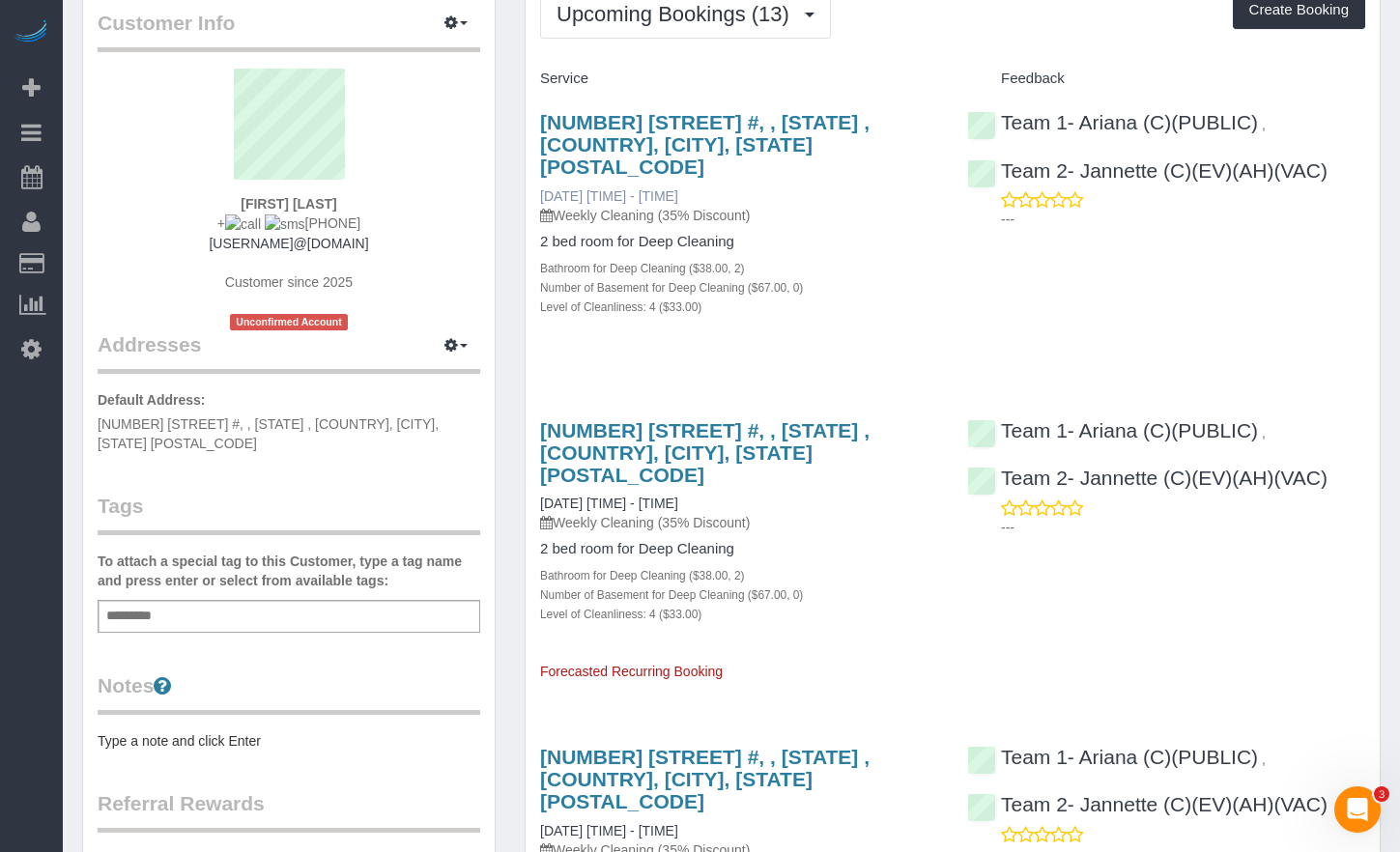 scroll, scrollTop: 0, scrollLeft: 0, axis: both 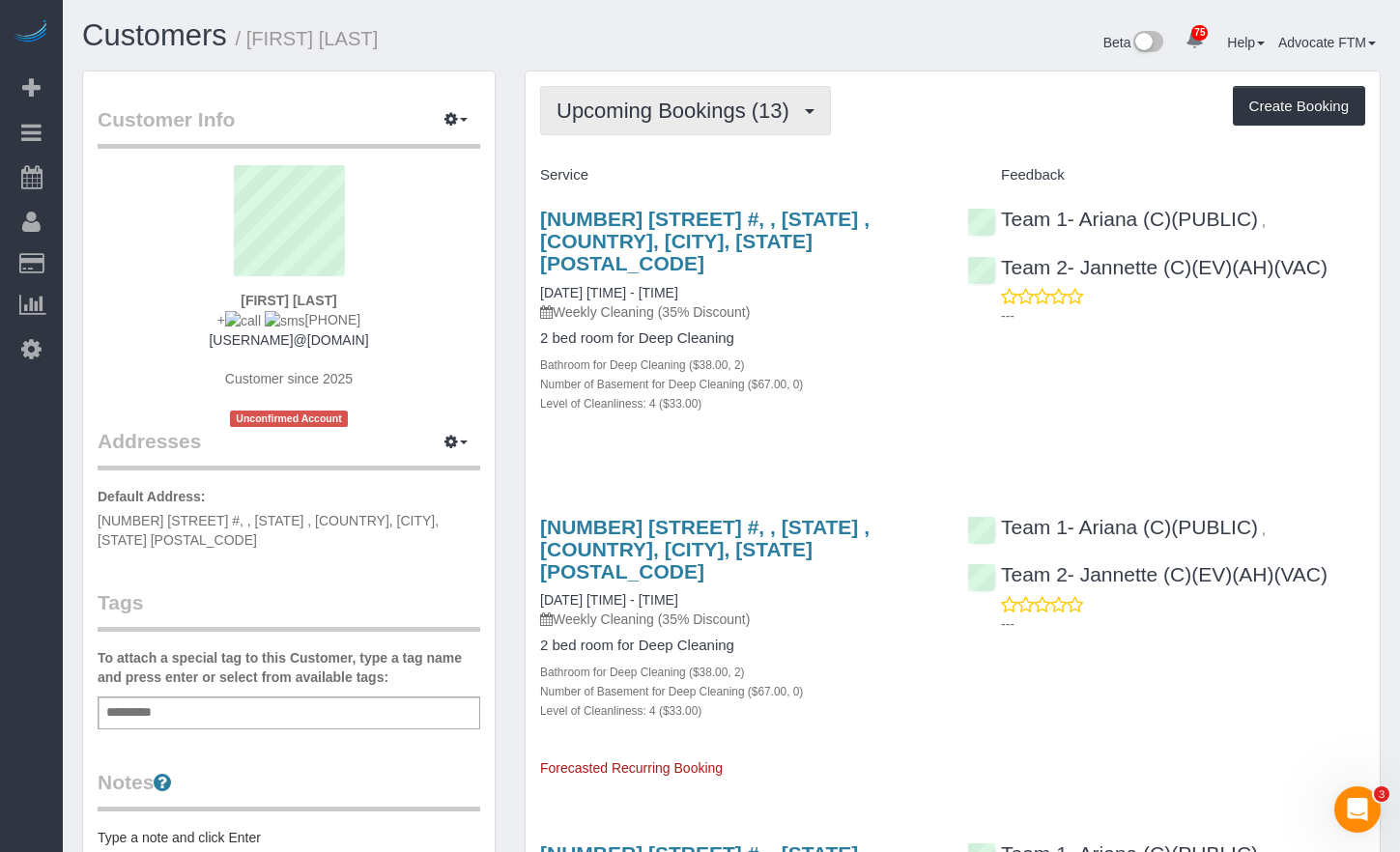 click on "Upcoming Bookings (13)" at bounding box center (677, 110) 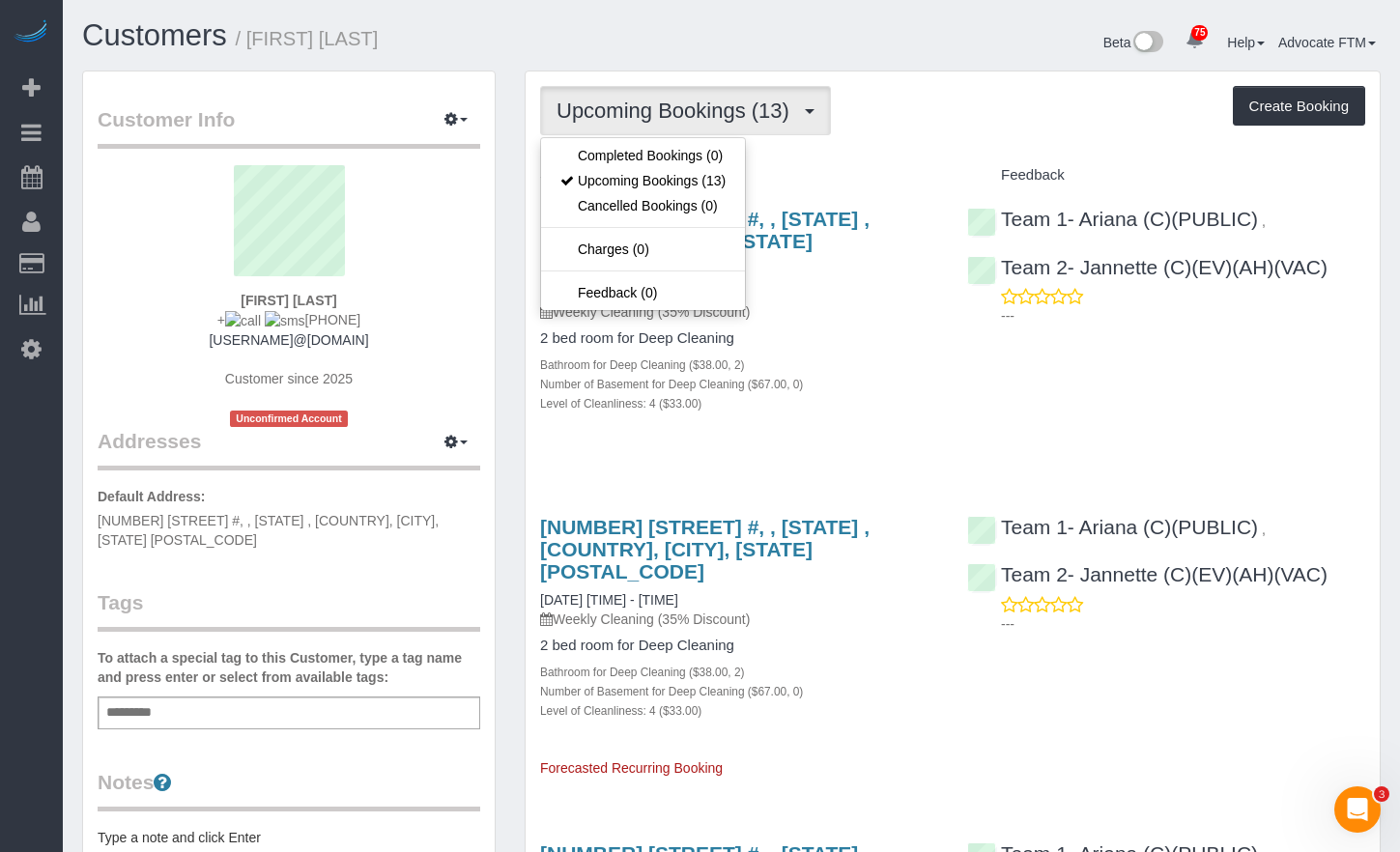 click on "Customers
/ [FIRST] [LAST]" at bounding box center [399, 36] 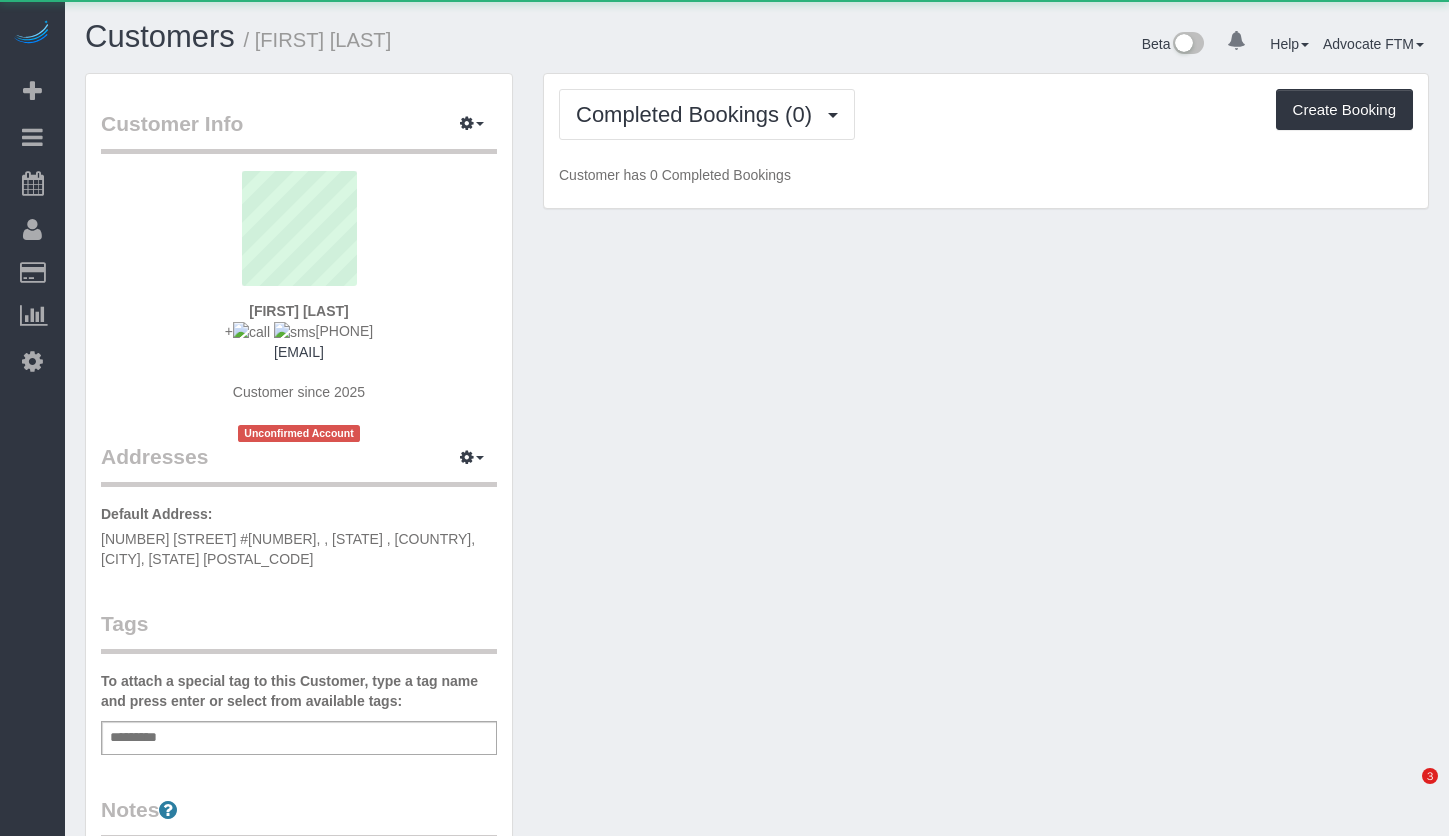 scroll, scrollTop: 0, scrollLeft: 0, axis: both 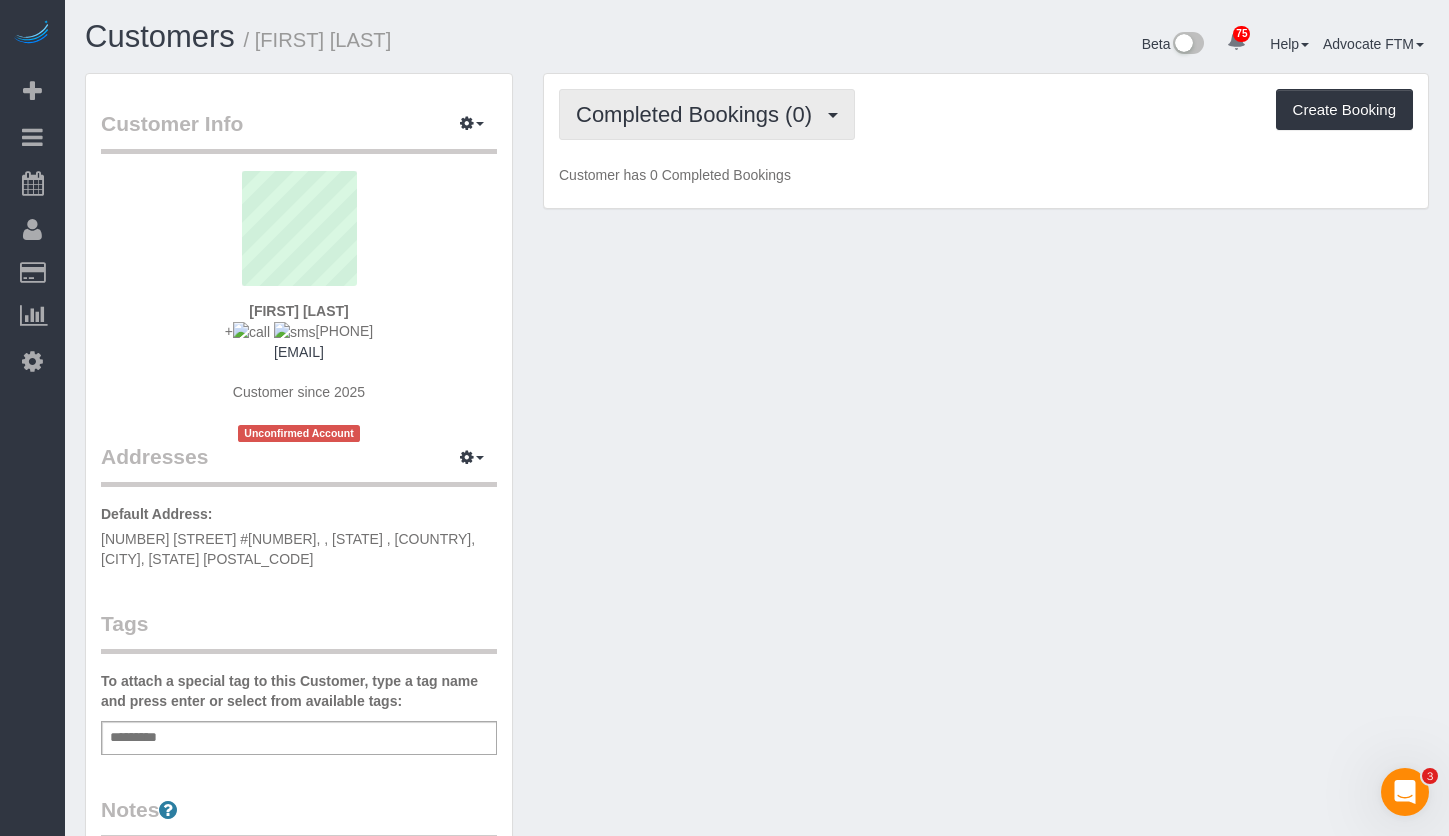 click on "Completed Bookings (0)" at bounding box center [707, 114] 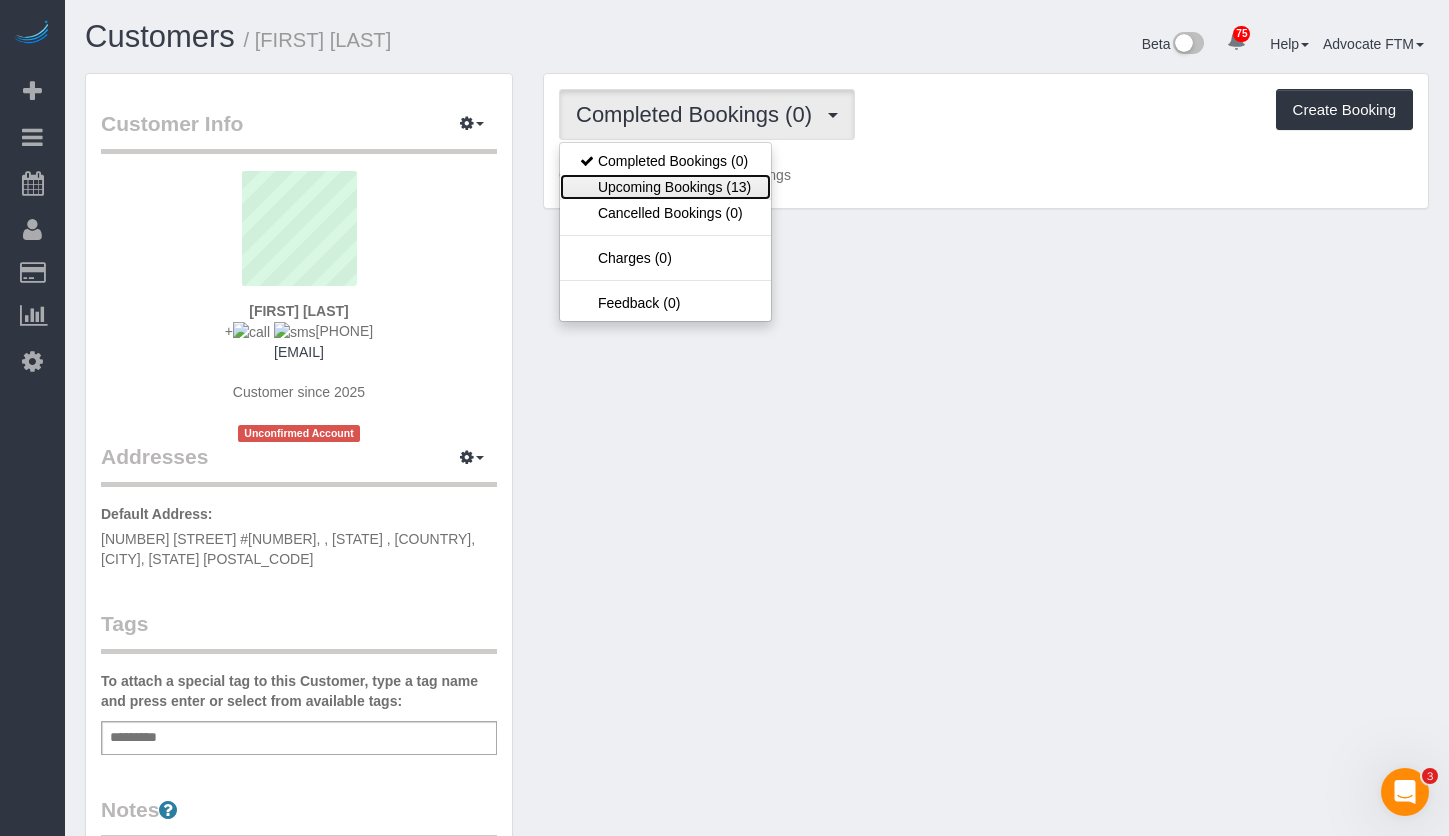 click on "Upcoming Bookings (13)" at bounding box center [665, 187] 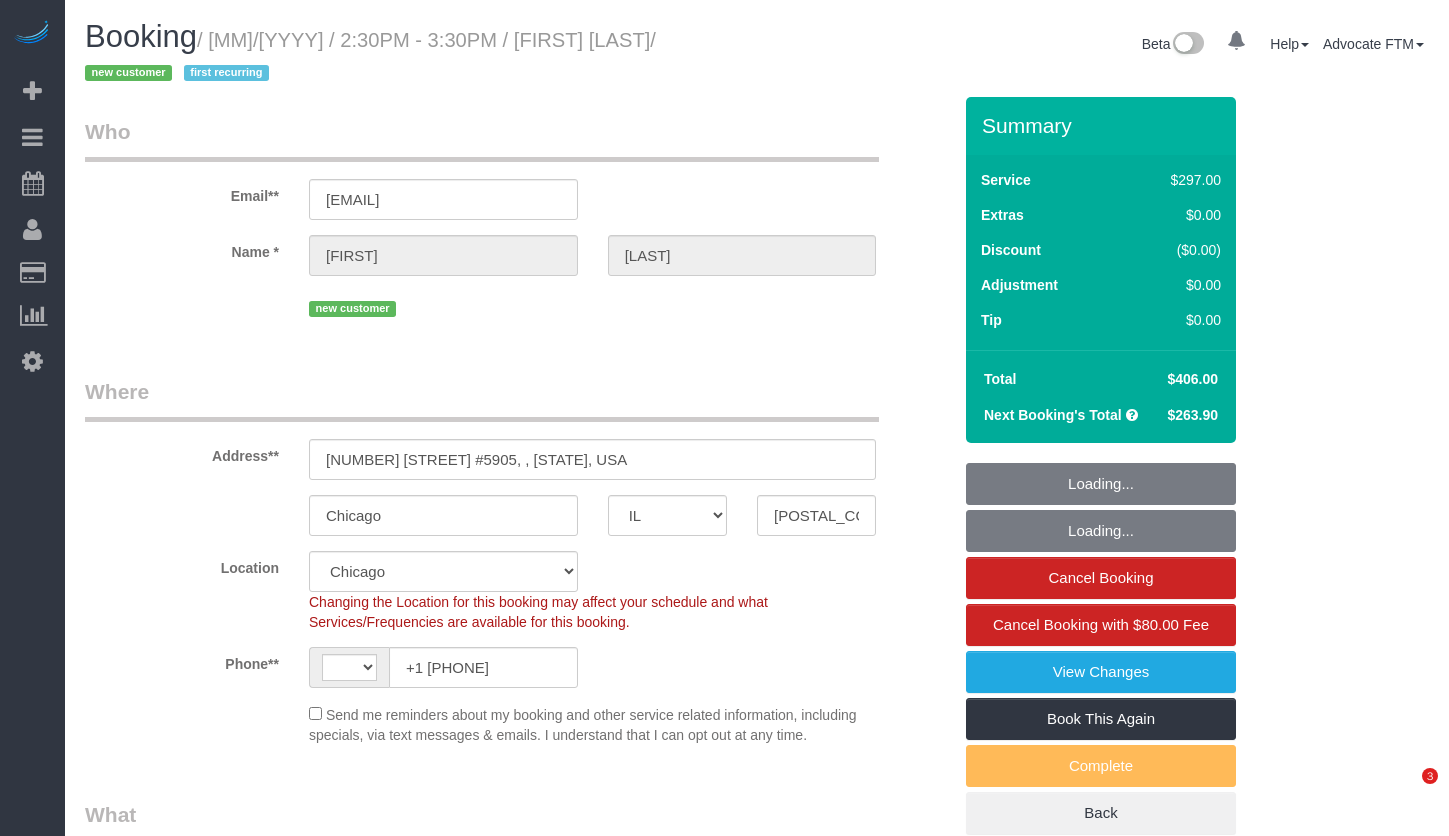 select on "IL" 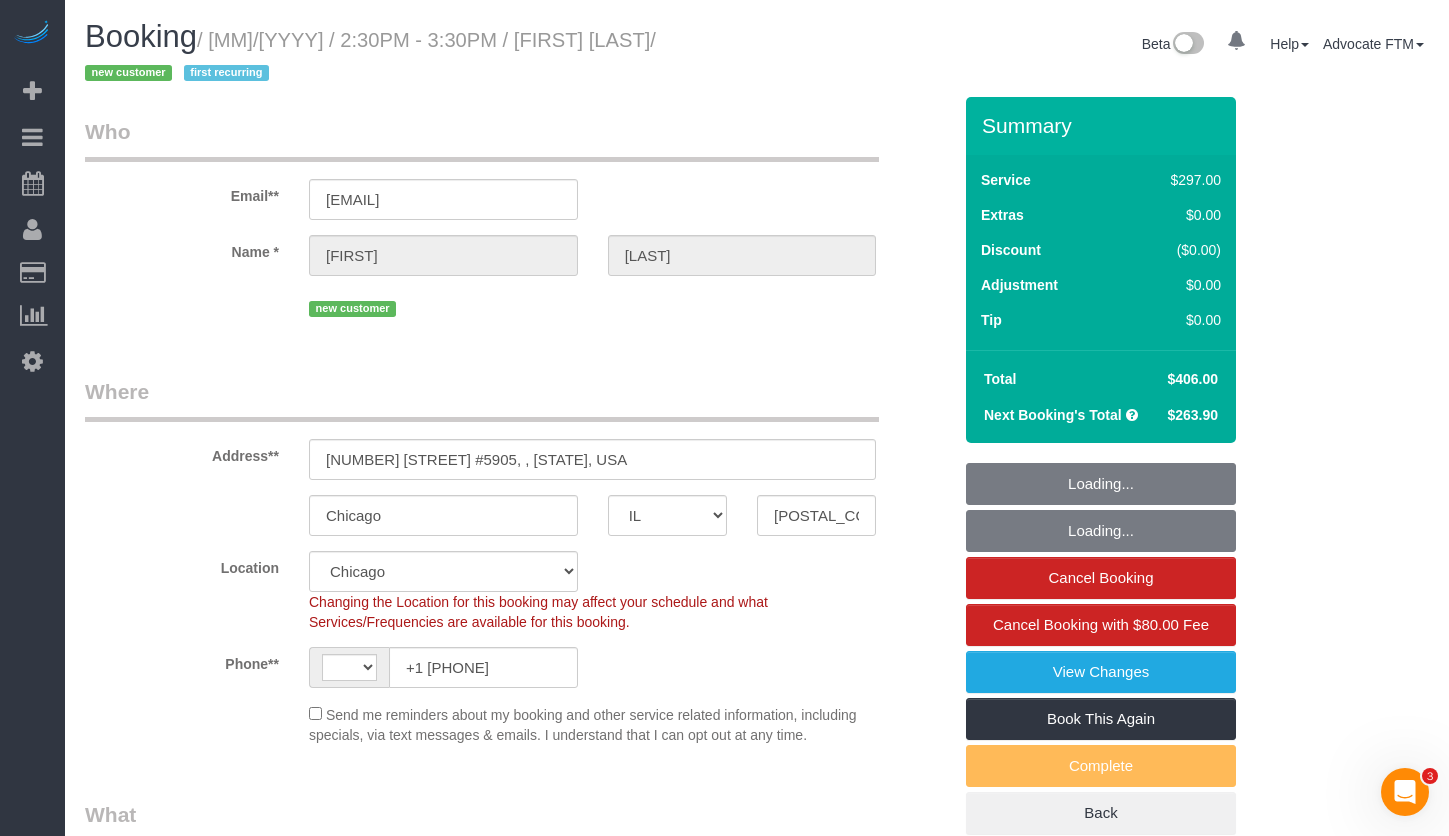 scroll, scrollTop: 0, scrollLeft: 0, axis: both 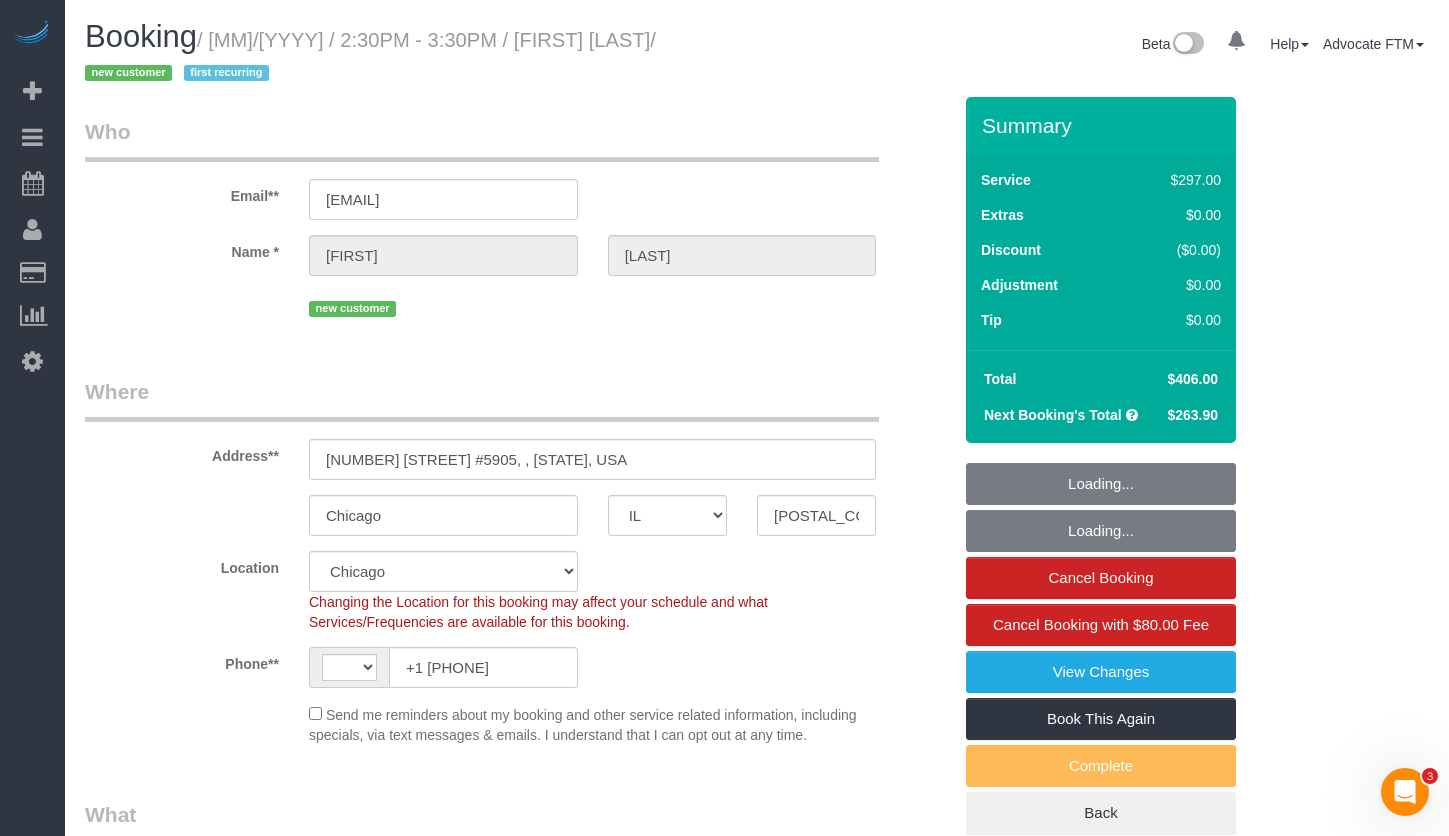 select on "string:US" 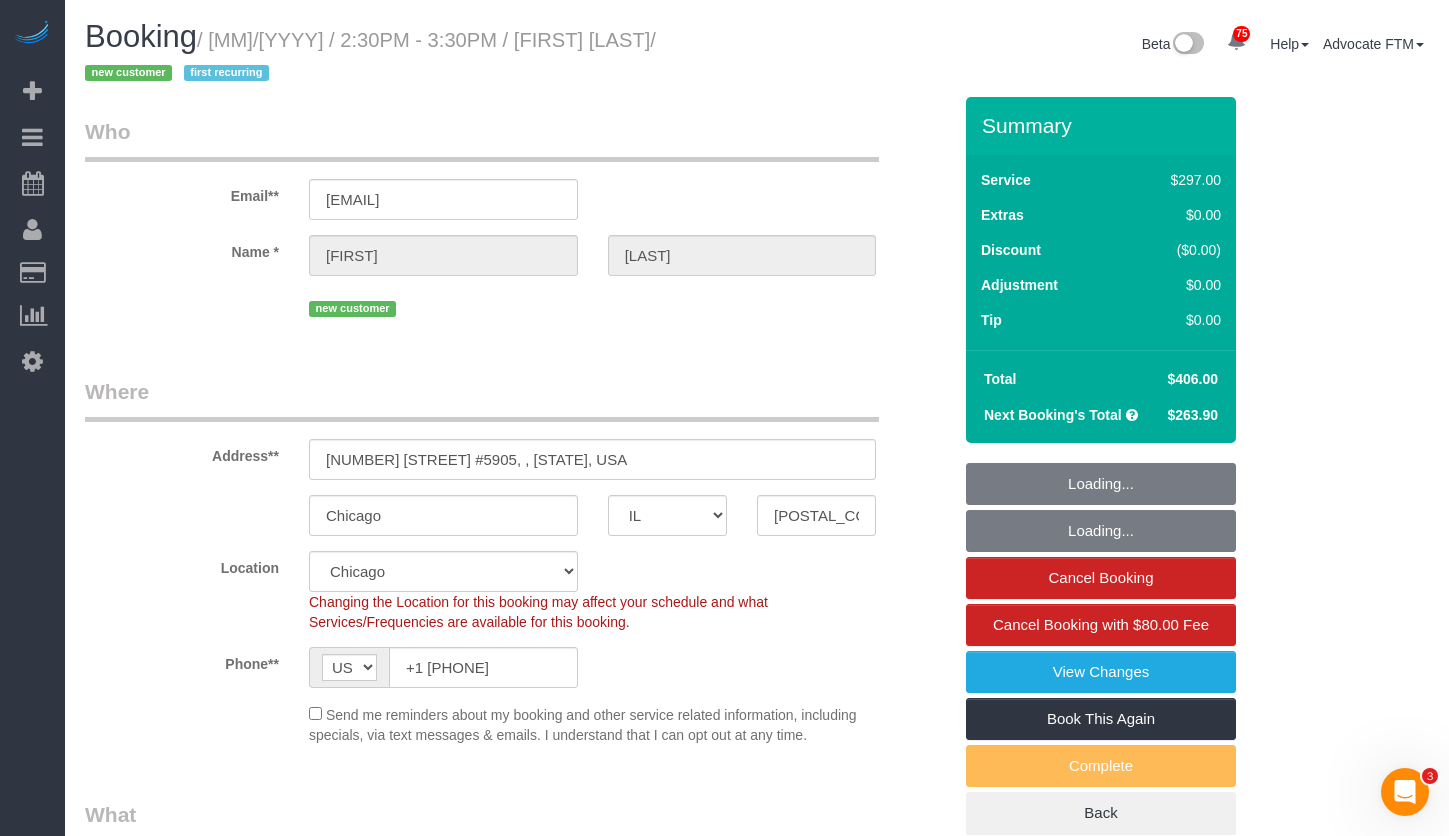 select on "513" 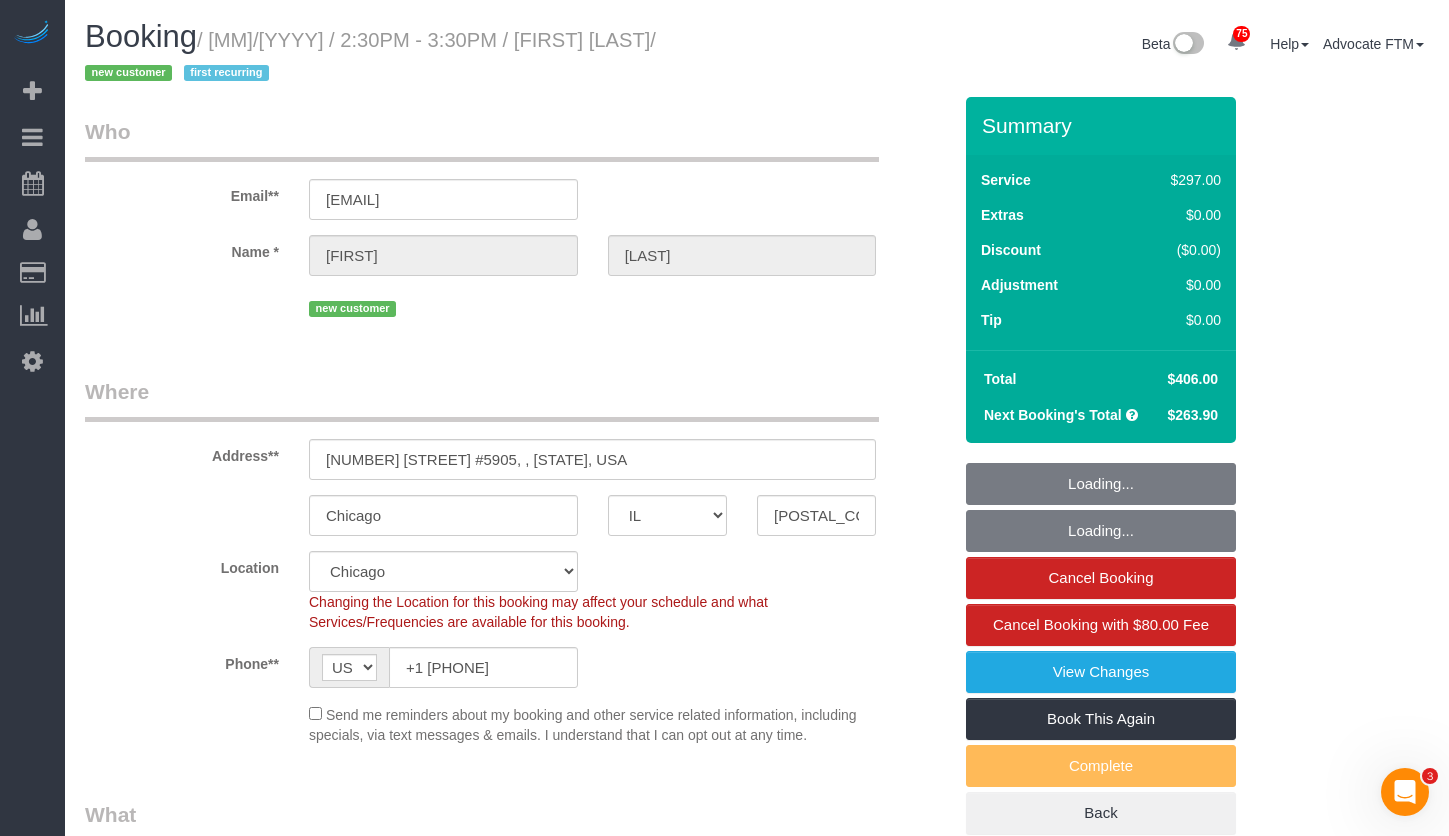 select on "2" 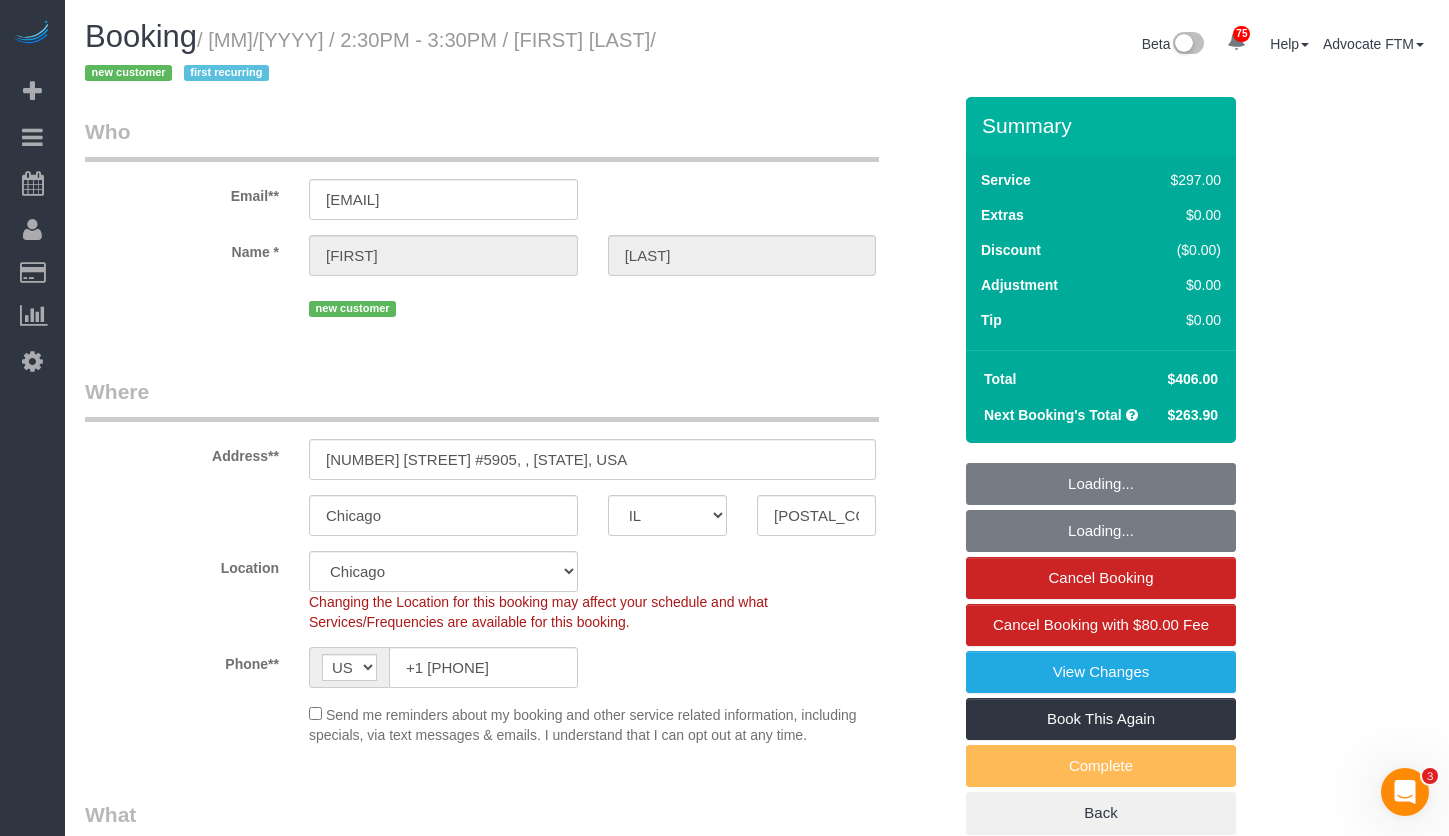 select on "object:1299" 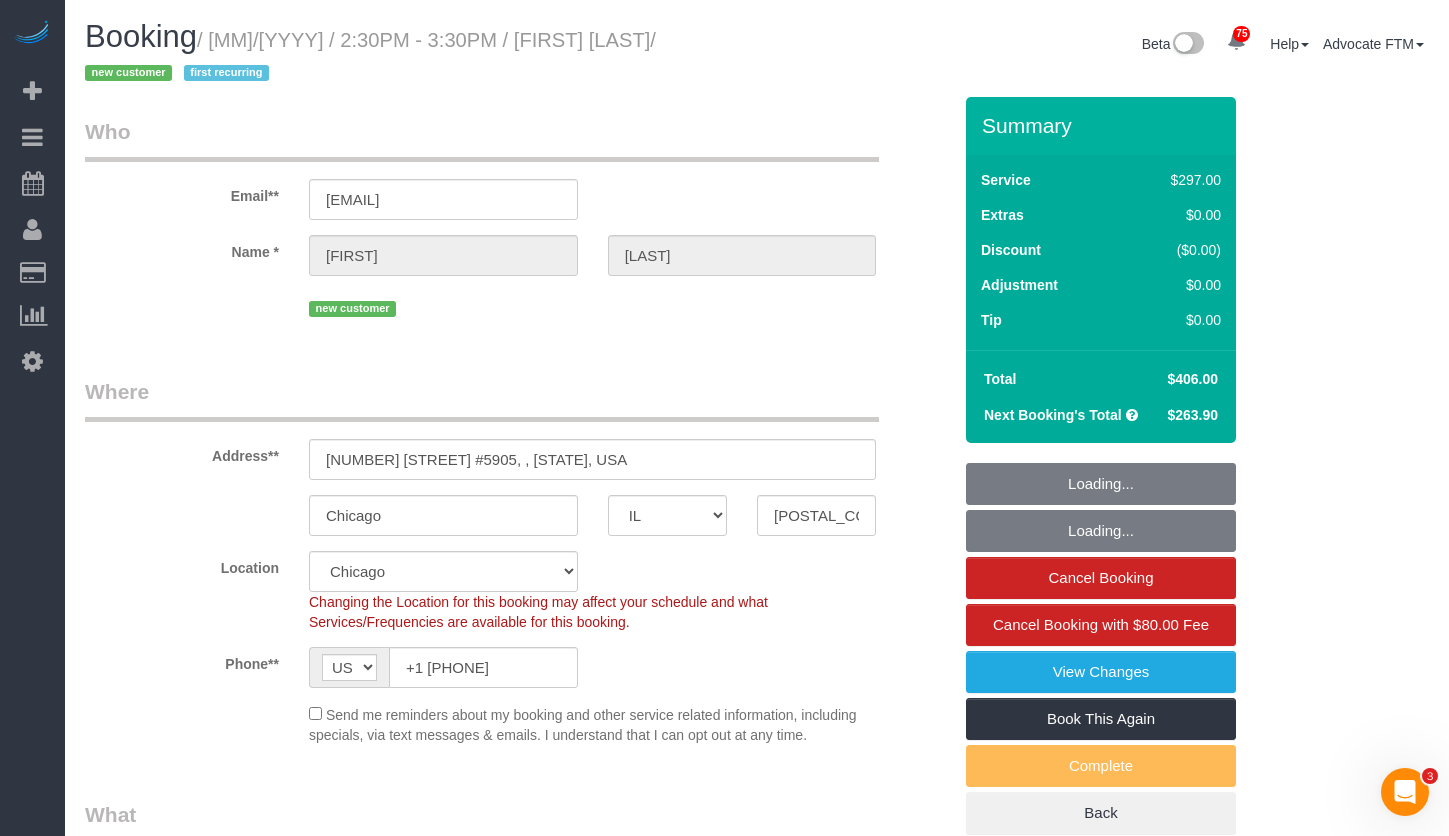 select on "2" 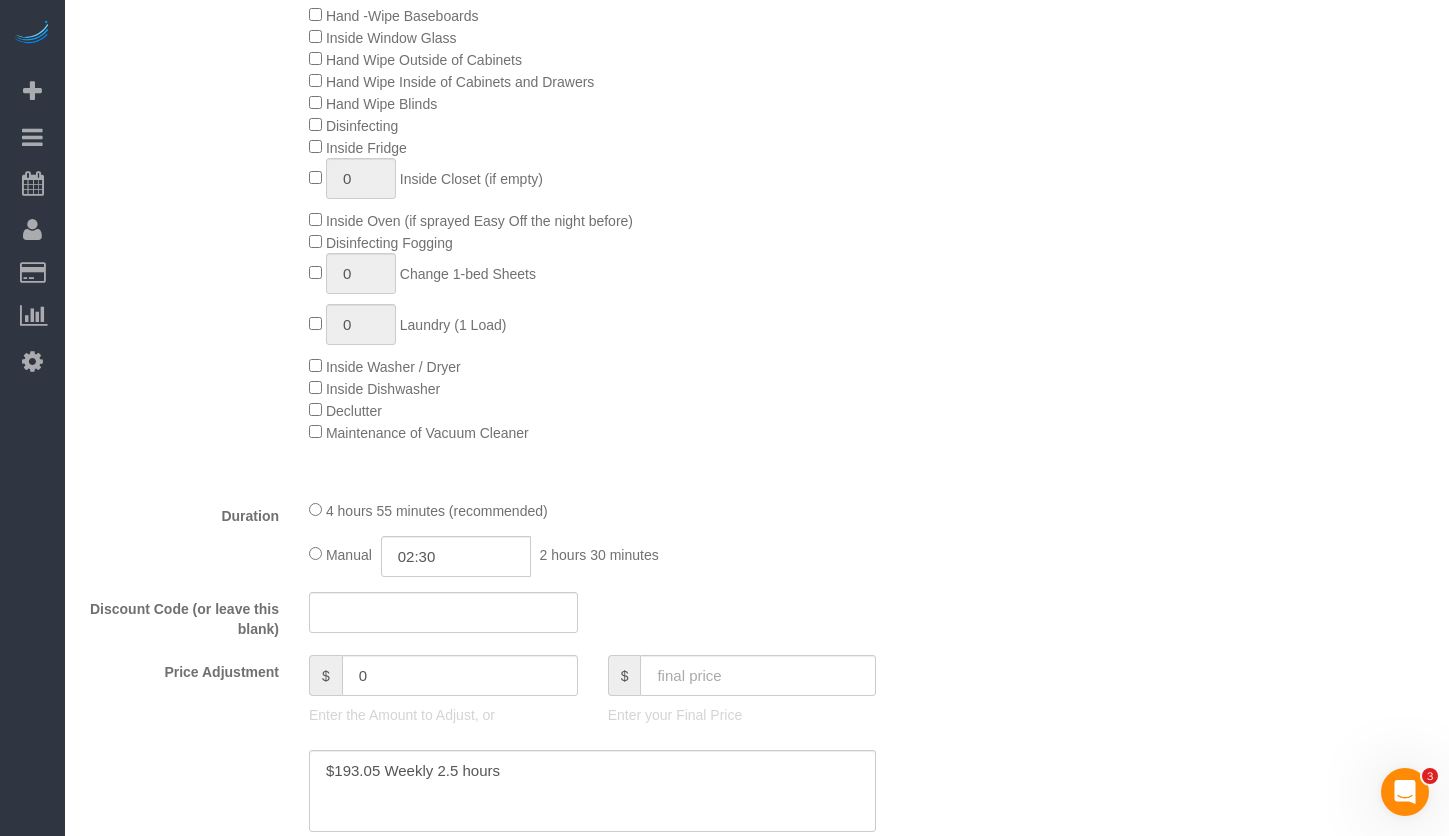 scroll, scrollTop: 1300, scrollLeft: 0, axis: vertical 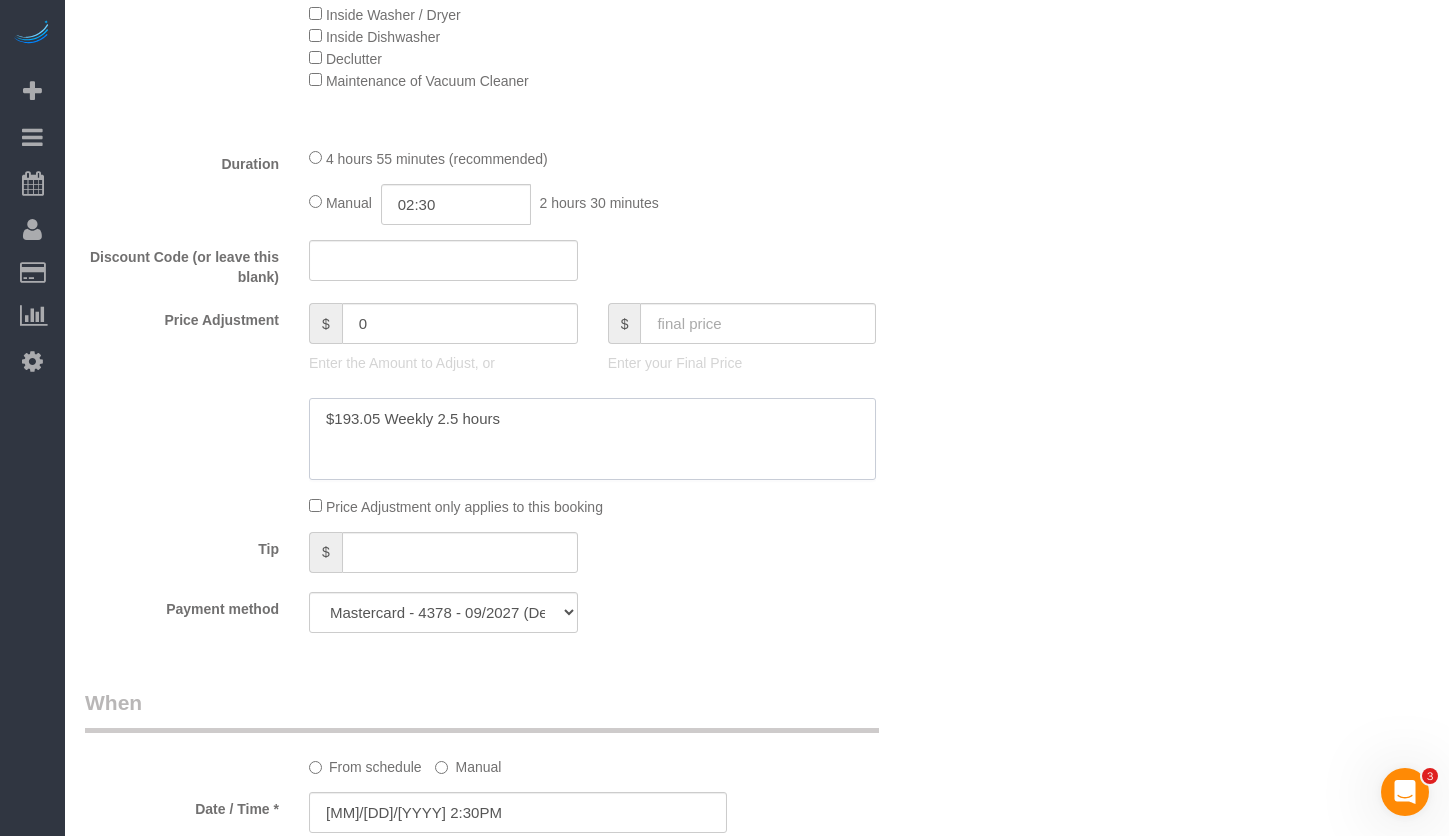 drag, startPoint x: 376, startPoint y: 421, endPoint x: 273, endPoint y: 412, distance: 103.392456 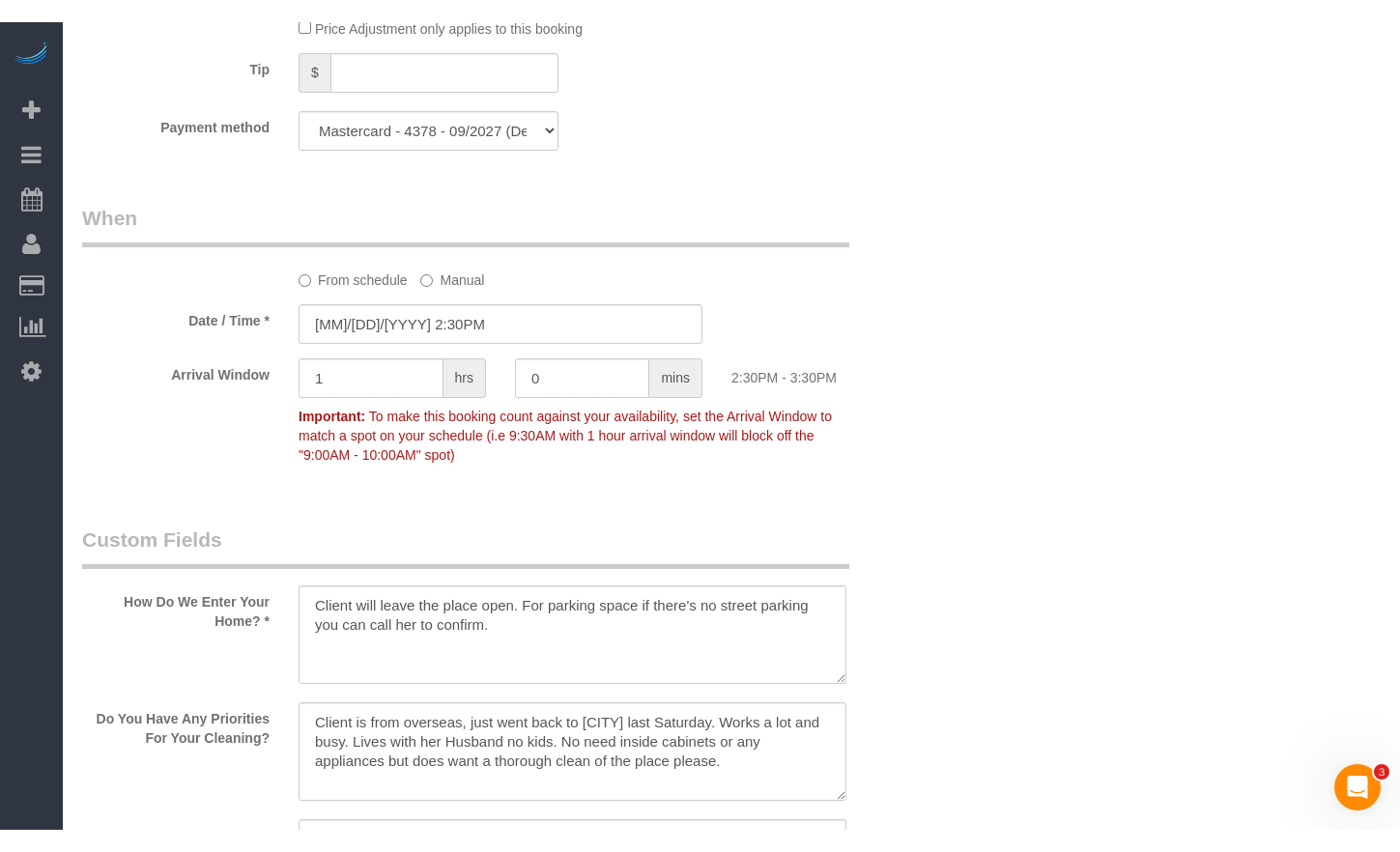 scroll, scrollTop: 2175, scrollLeft: 0, axis: vertical 